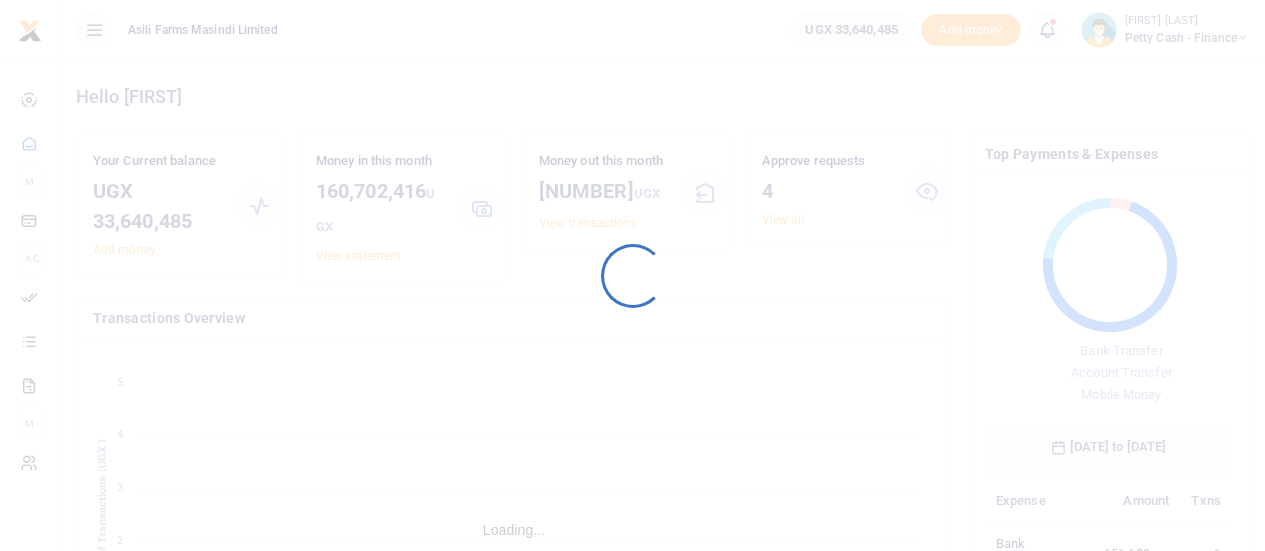 scroll, scrollTop: 0, scrollLeft: 0, axis: both 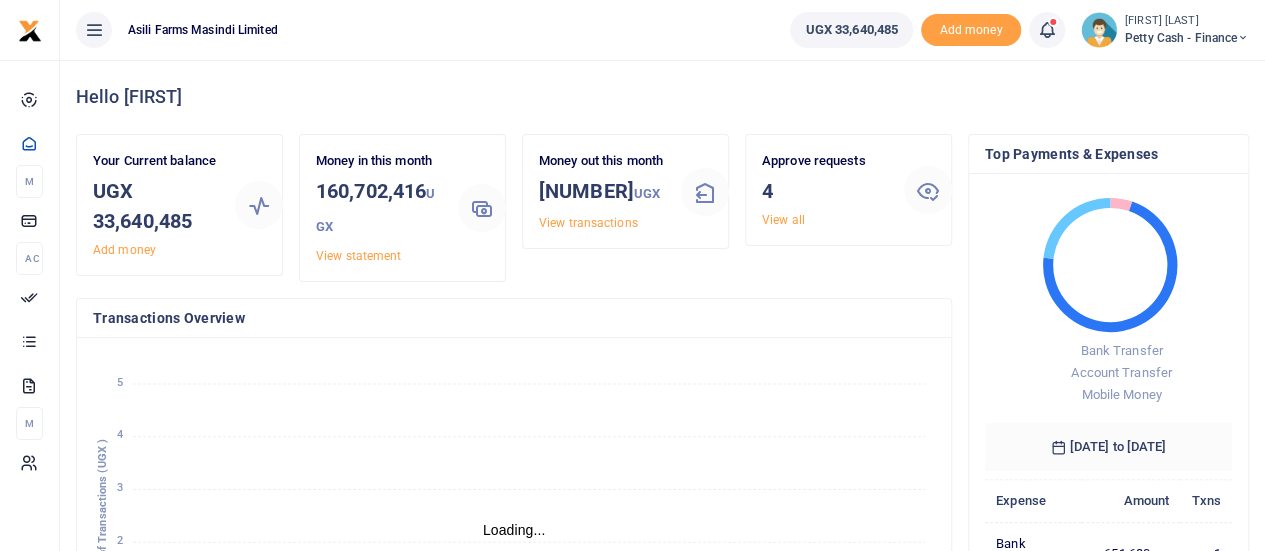 click at bounding box center [1243, 38] 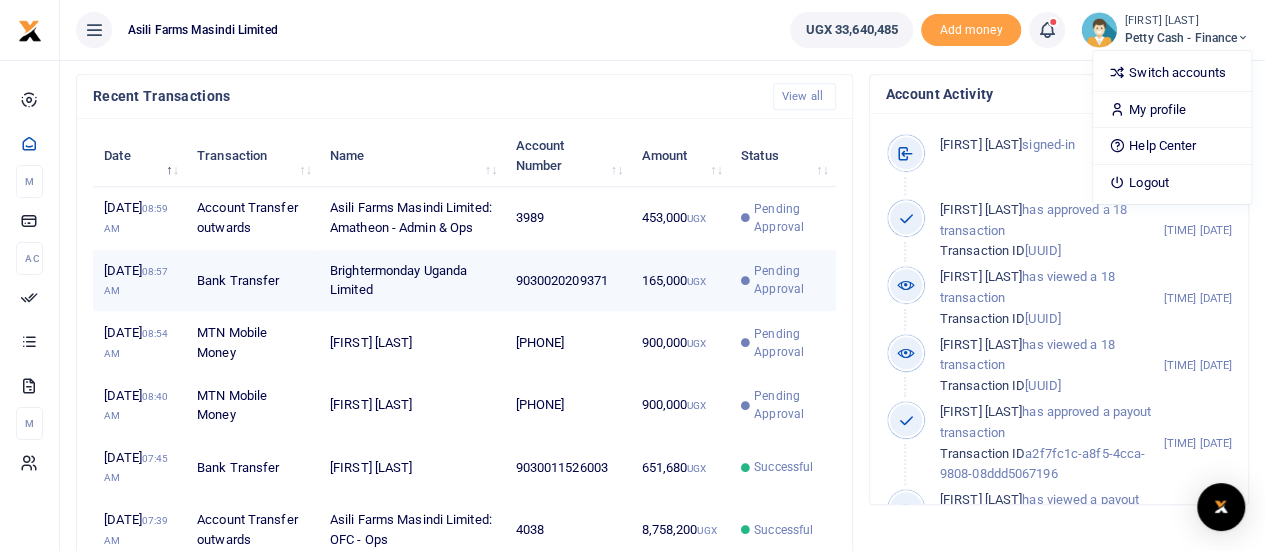 scroll, scrollTop: 700, scrollLeft: 0, axis: vertical 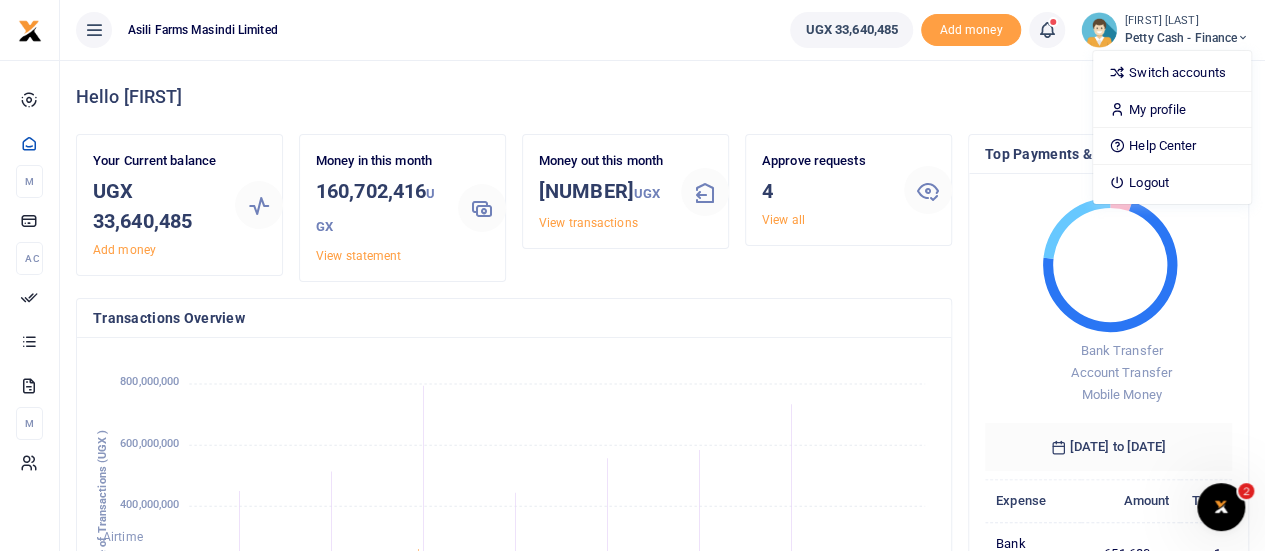 click on "Petty Cash - Finance" at bounding box center [1187, 38] 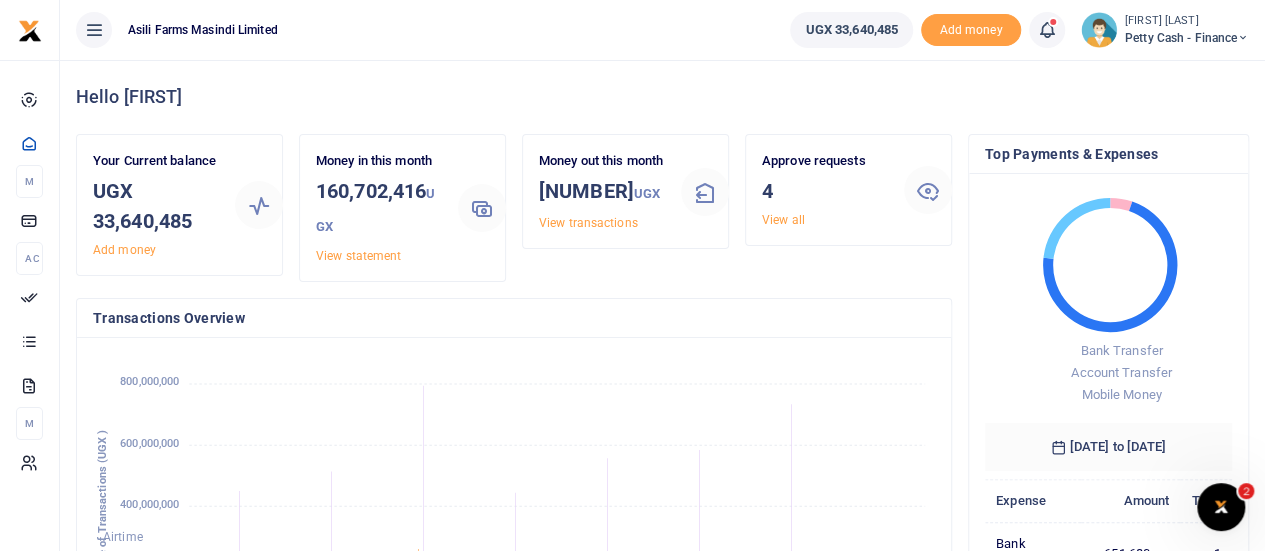 click at bounding box center [1243, 38] 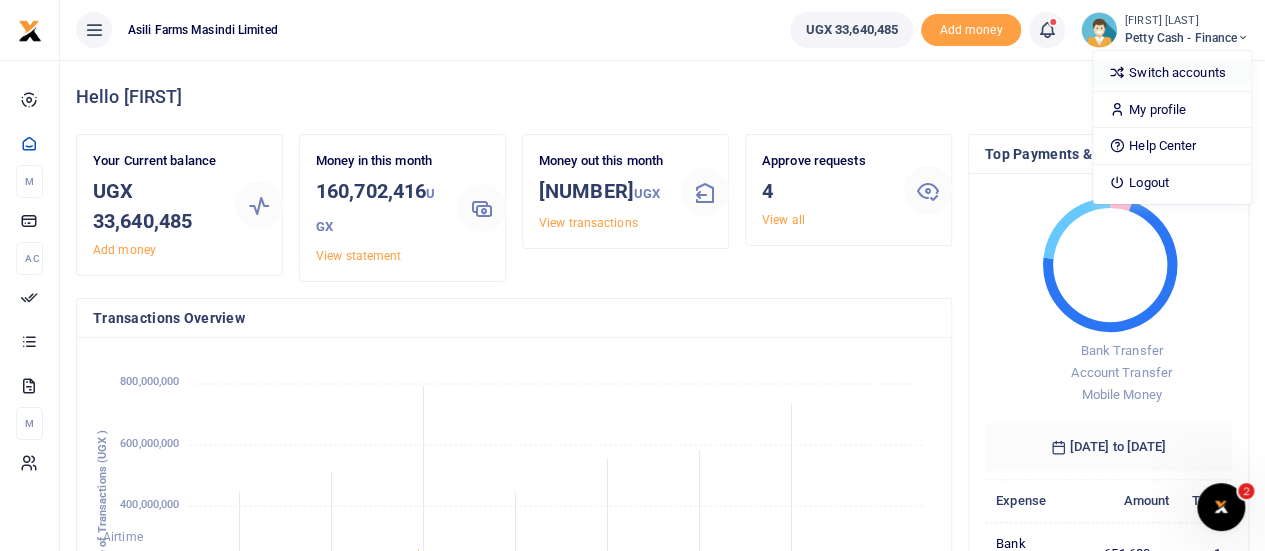 click on "Switch accounts" at bounding box center [1172, 73] 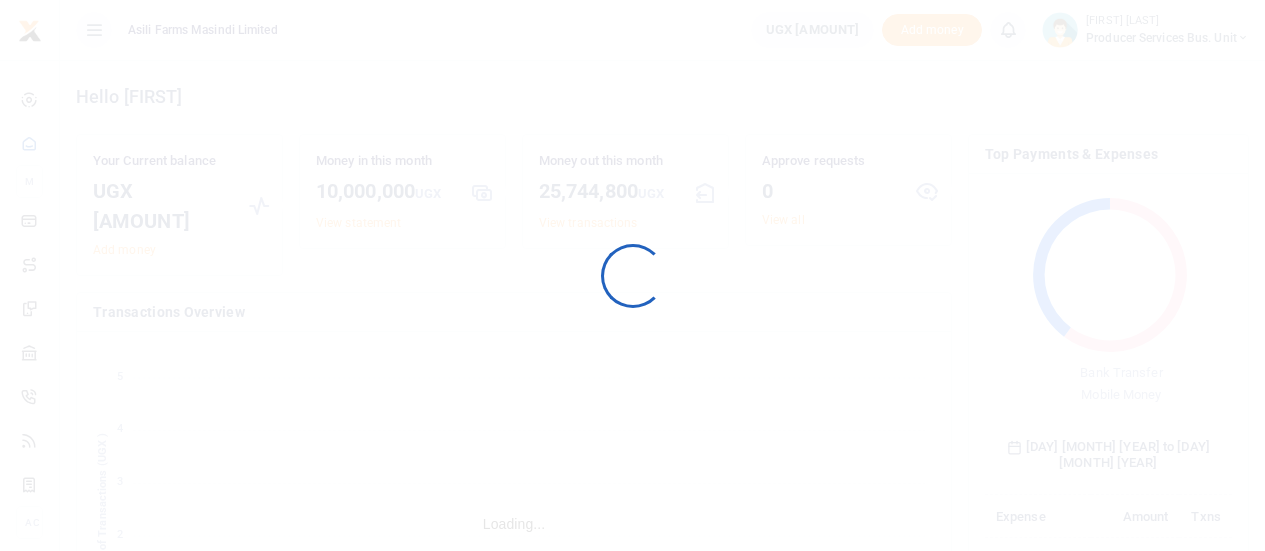 scroll, scrollTop: 0, scrollLeft: 0, axis: both 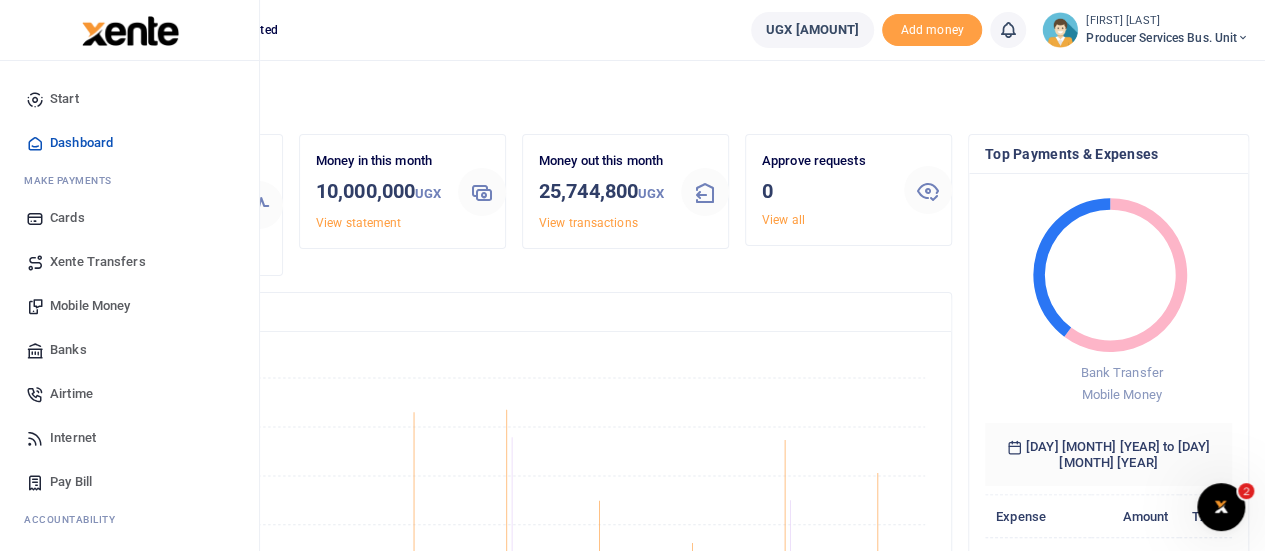 click on "Mobile Money" at bounding box center [90, 306] 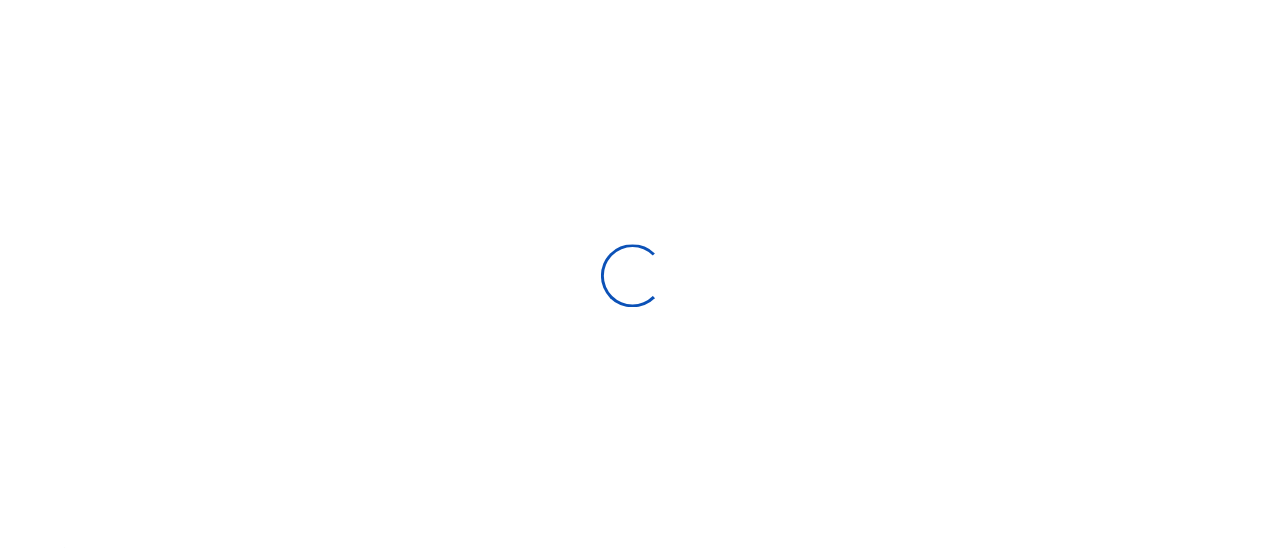 scroll, scrollTop: 0, scrollLeft: 0, axis: both 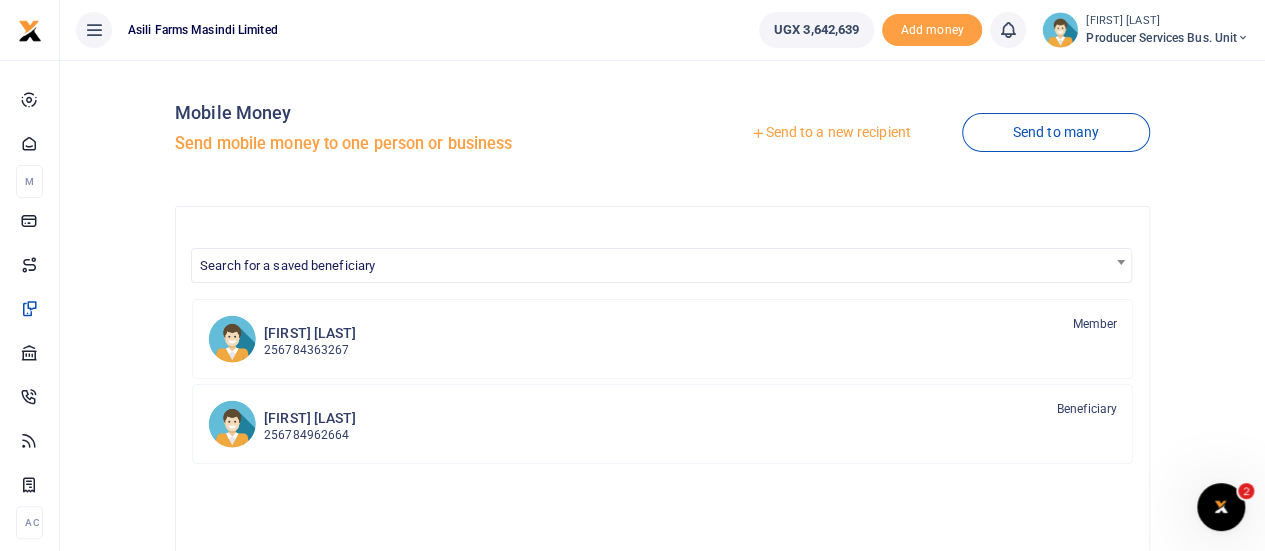 click on "Send to a new recipient" at bounding box center (830, 133) 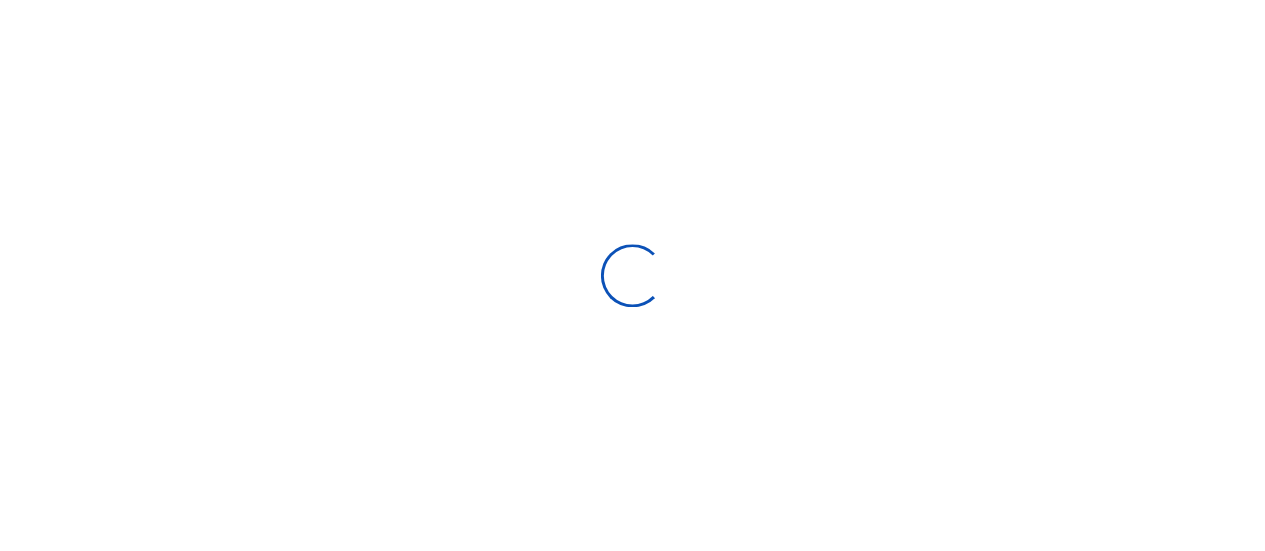 scroll, scrollTop: 0, scrollLeft: 0, axis: both 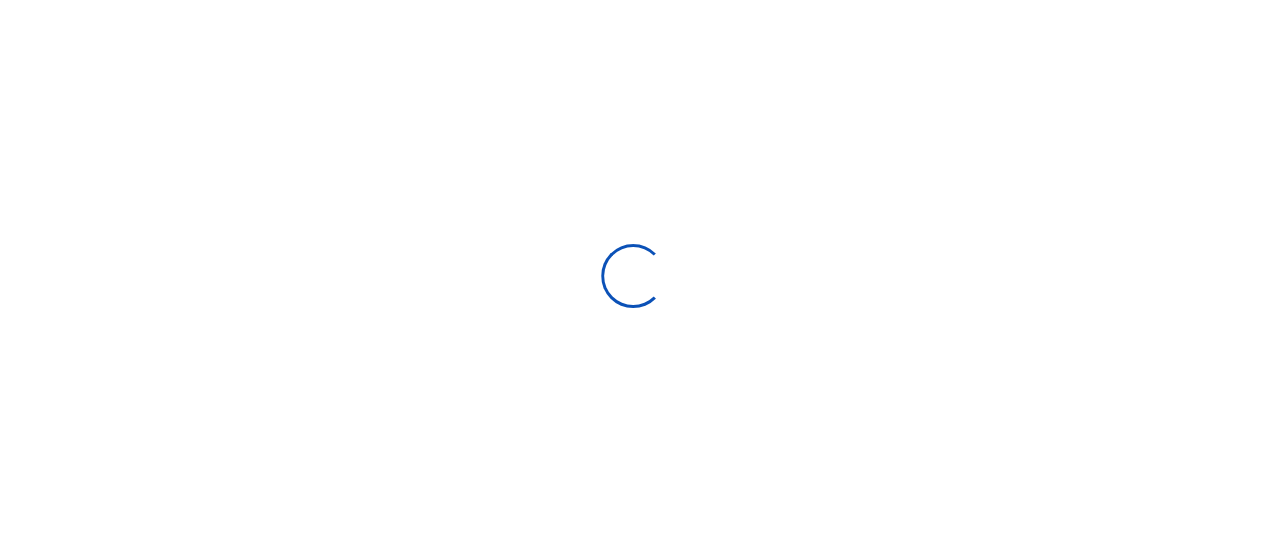 select on "Loading bundles" 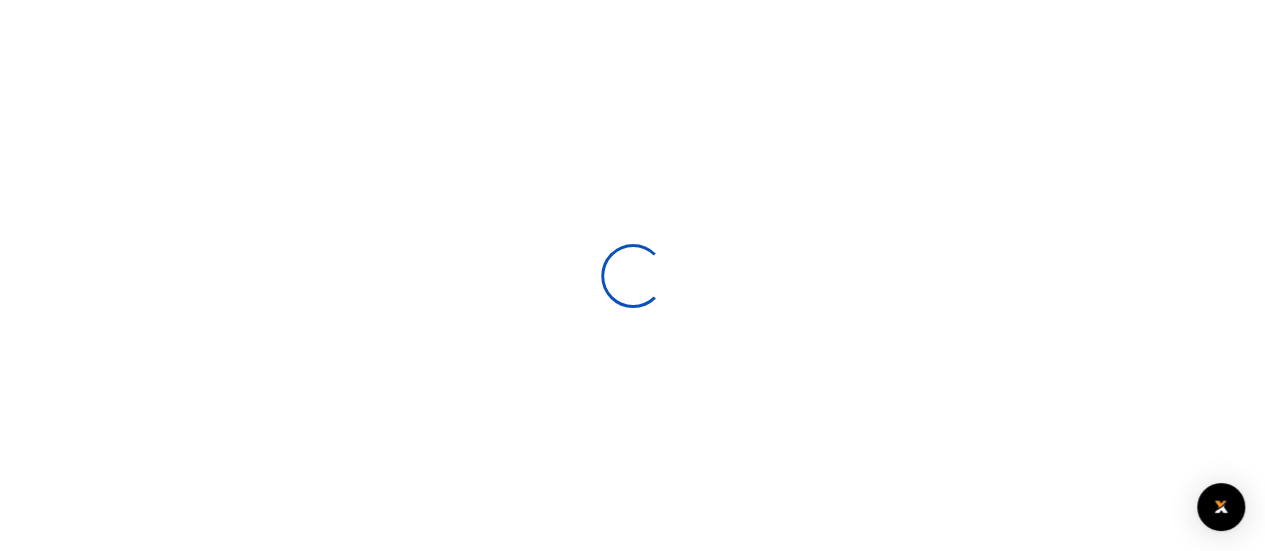 select 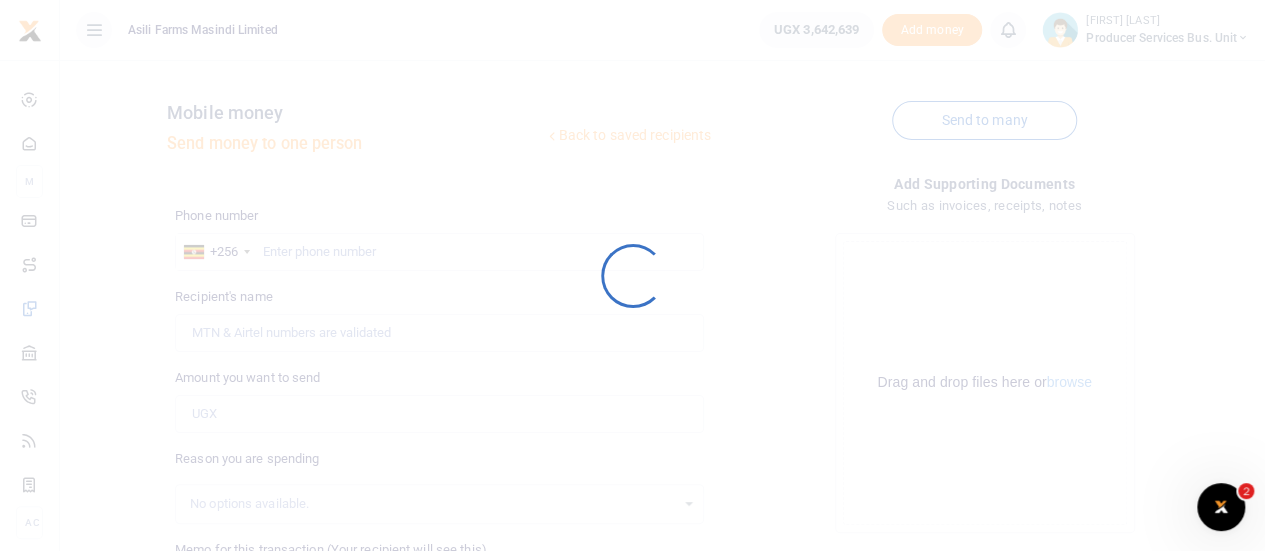 scroll, scrollTop: 0, scrollLeft: 0, axis: both 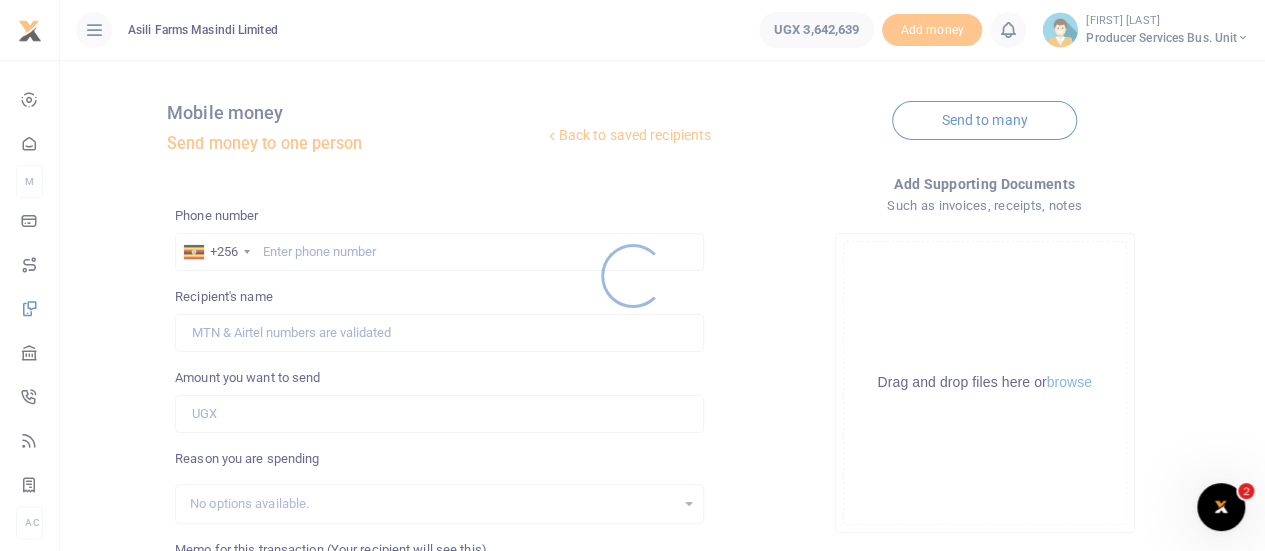 click at bounding box center (632, 275) 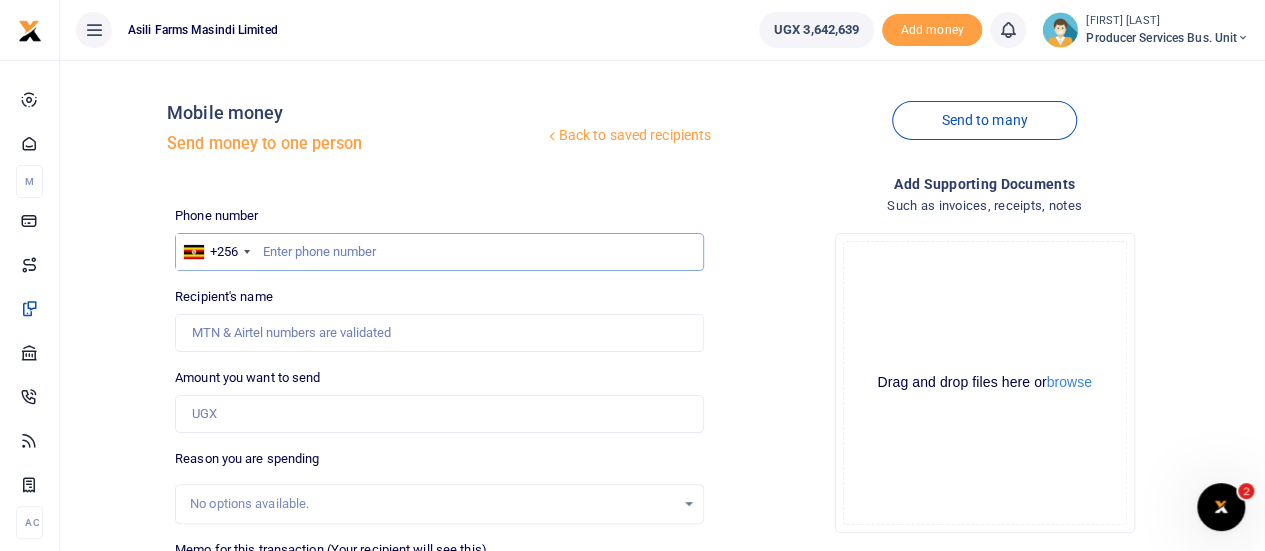 click at bounding box center (439, 252) 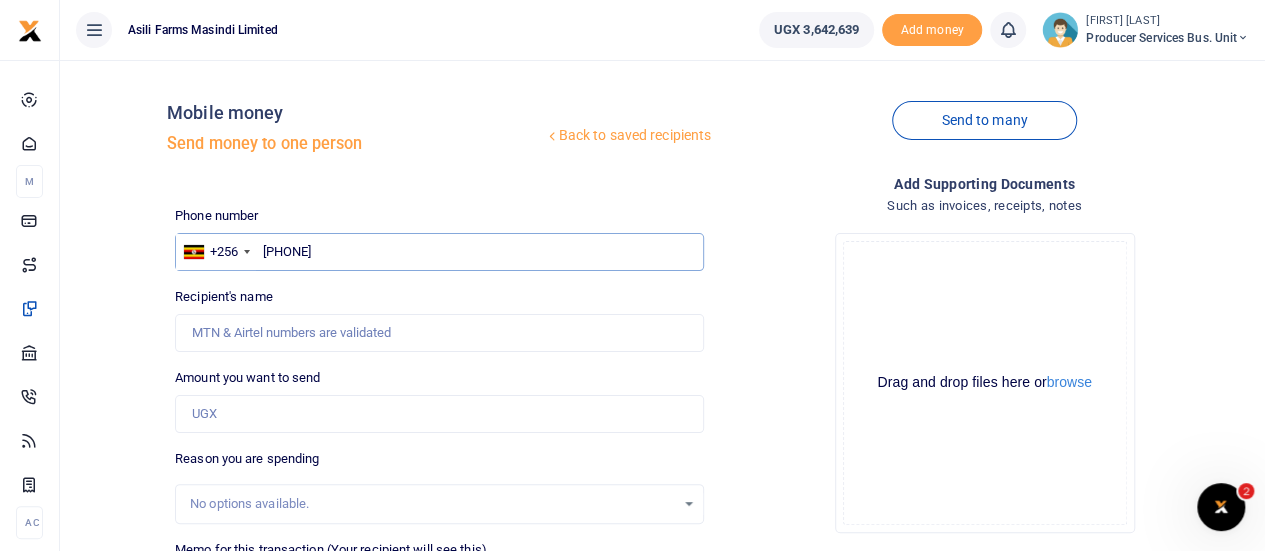 type on "781827343" 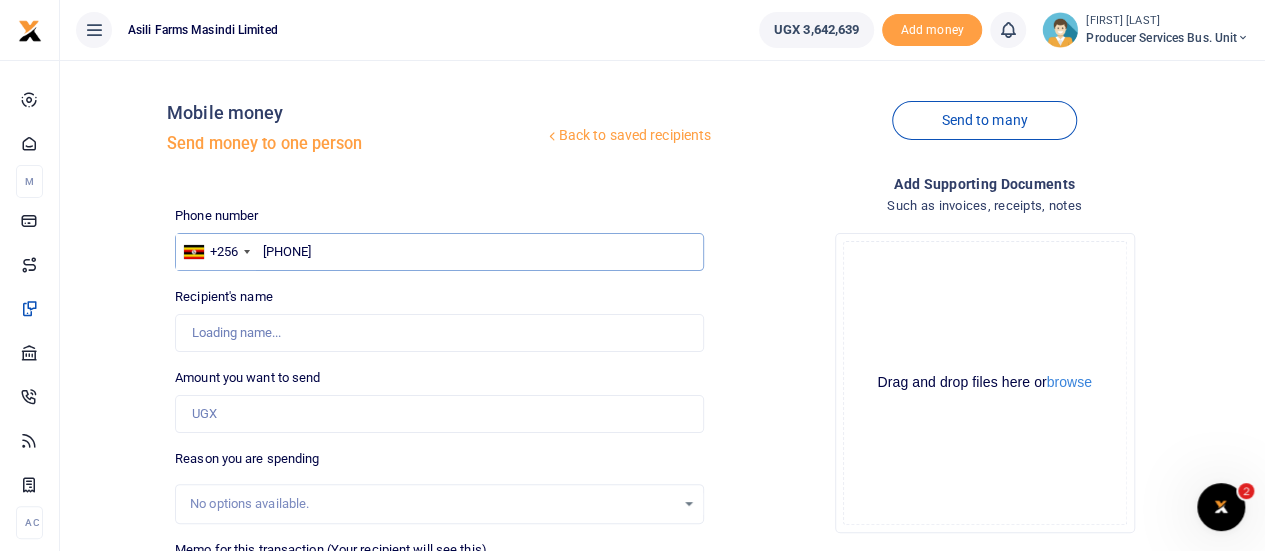 type on "Najjib Mutyaba" 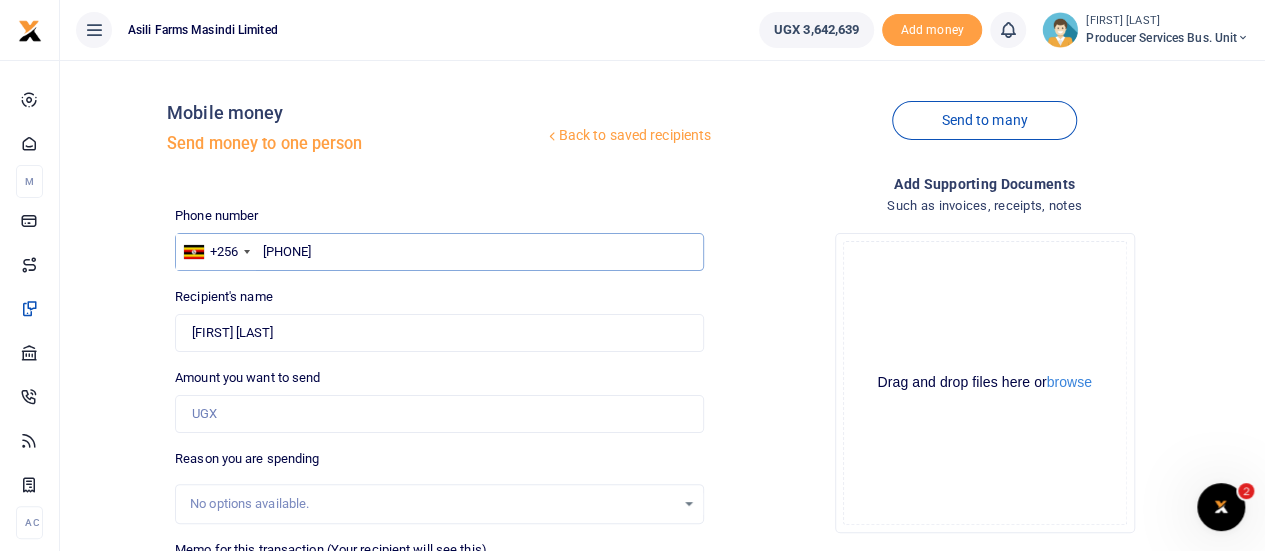 type on "781827343" 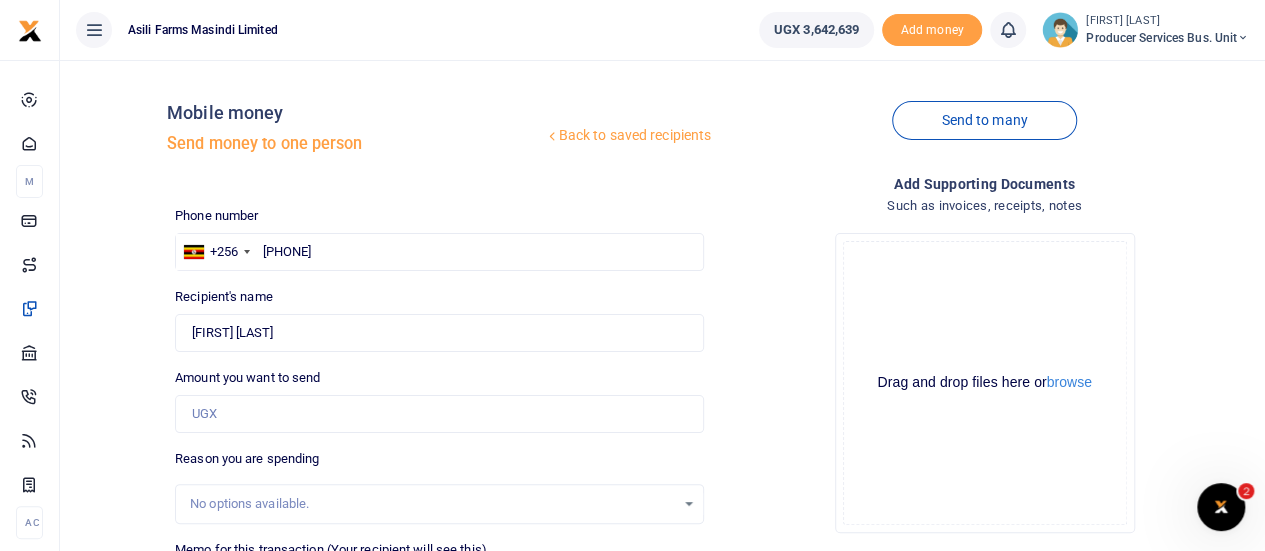 click on "[FIRST] [LAST]" at bounding box center [1167, 21] 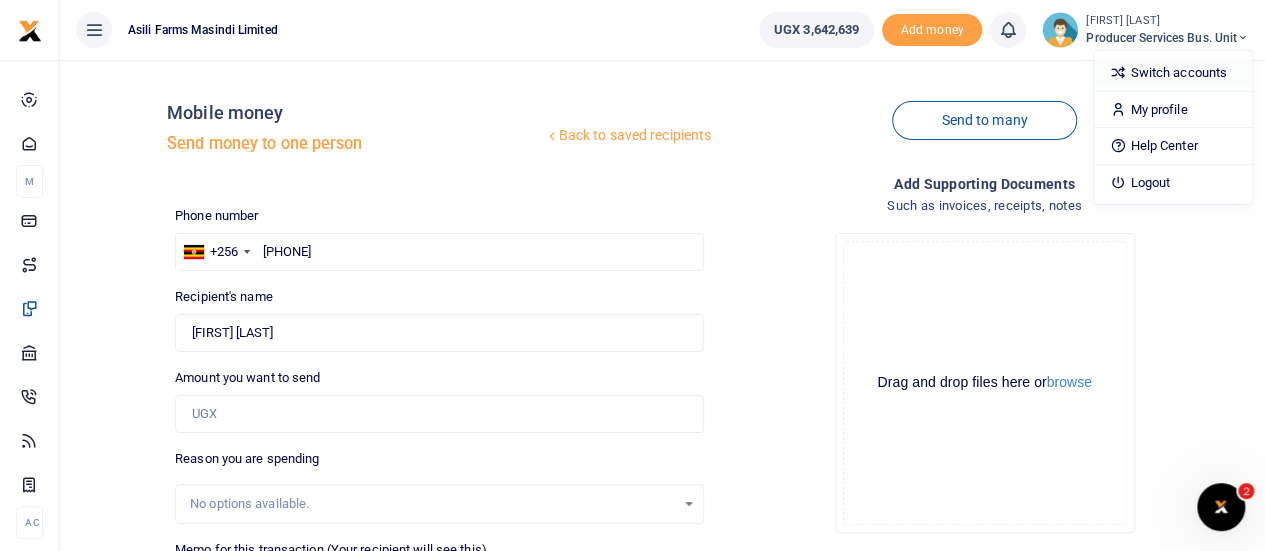 click on "Switch accounts" at bounding box center [1173, 73] 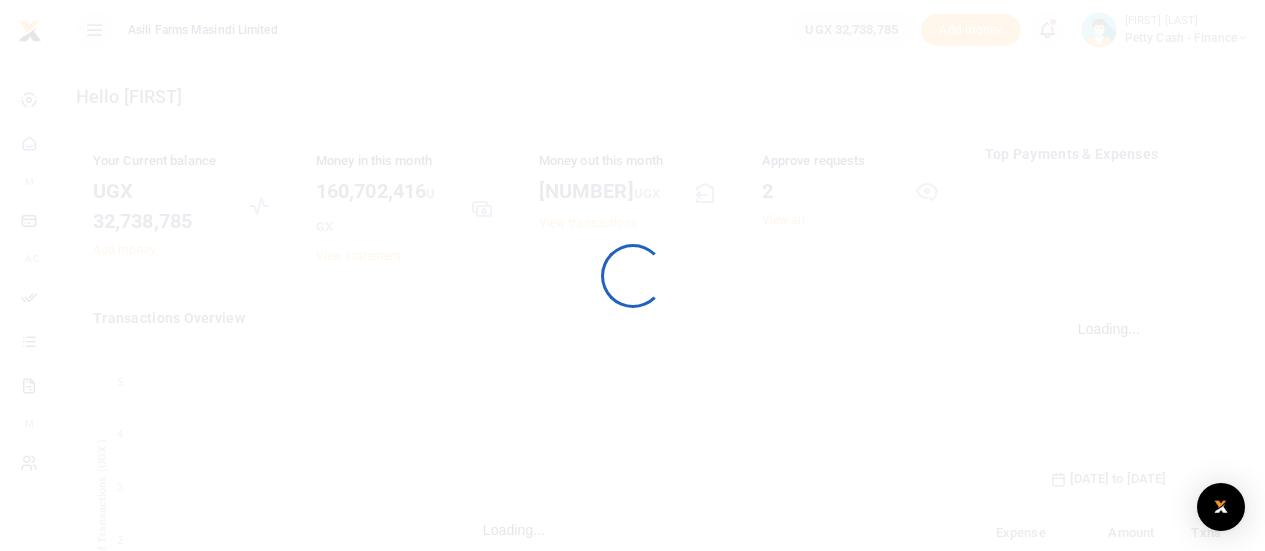 scroll, scrollTop: 0, scrollLeft: 0, axis: both 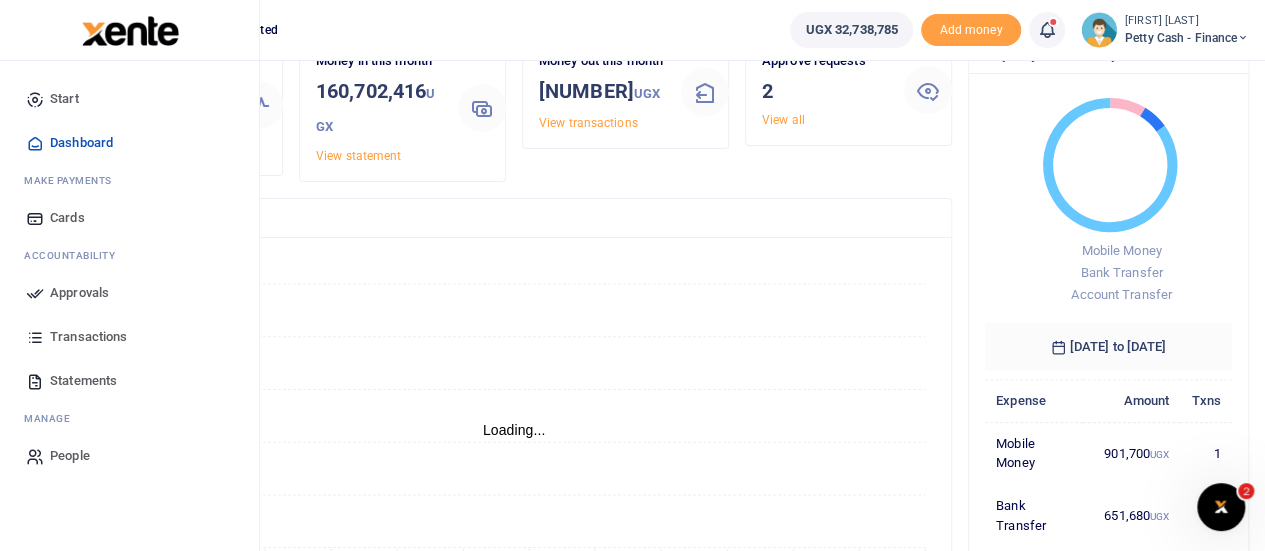click on "Approvals" at bounding box center [79, 293] 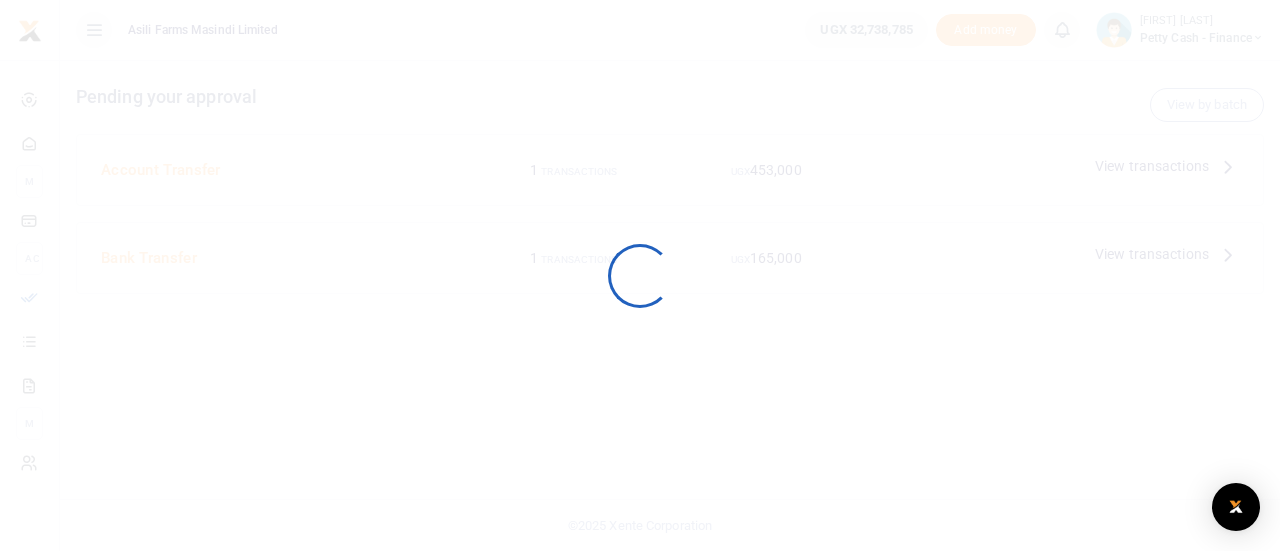 scroll, scrollTop: 0, scrollLeft: 0, axis: both 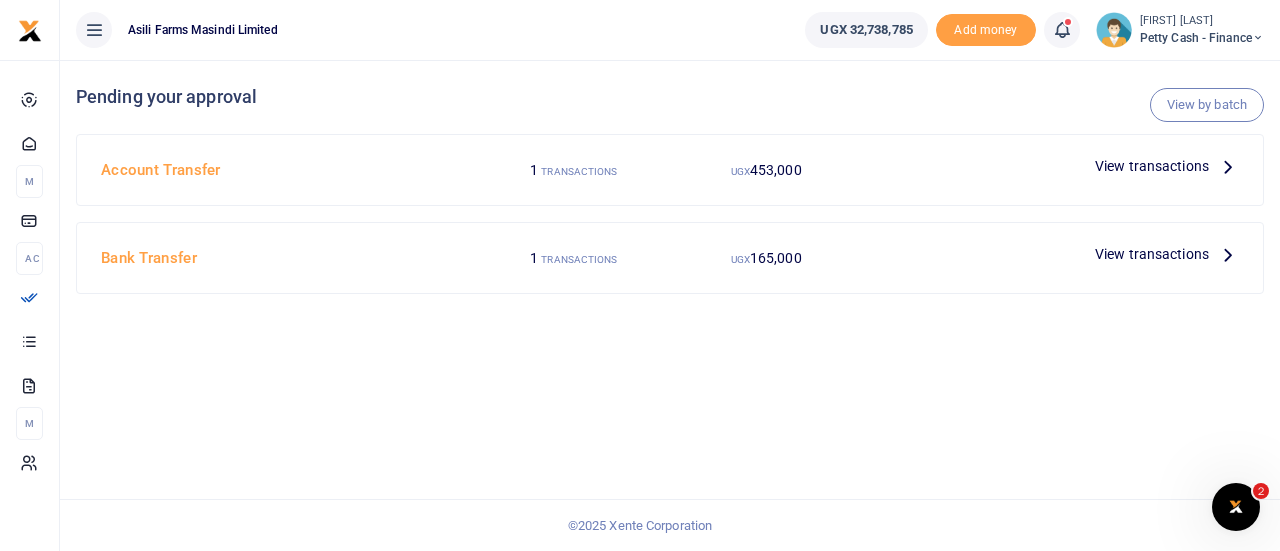 click at bounding box center [1228, 254] 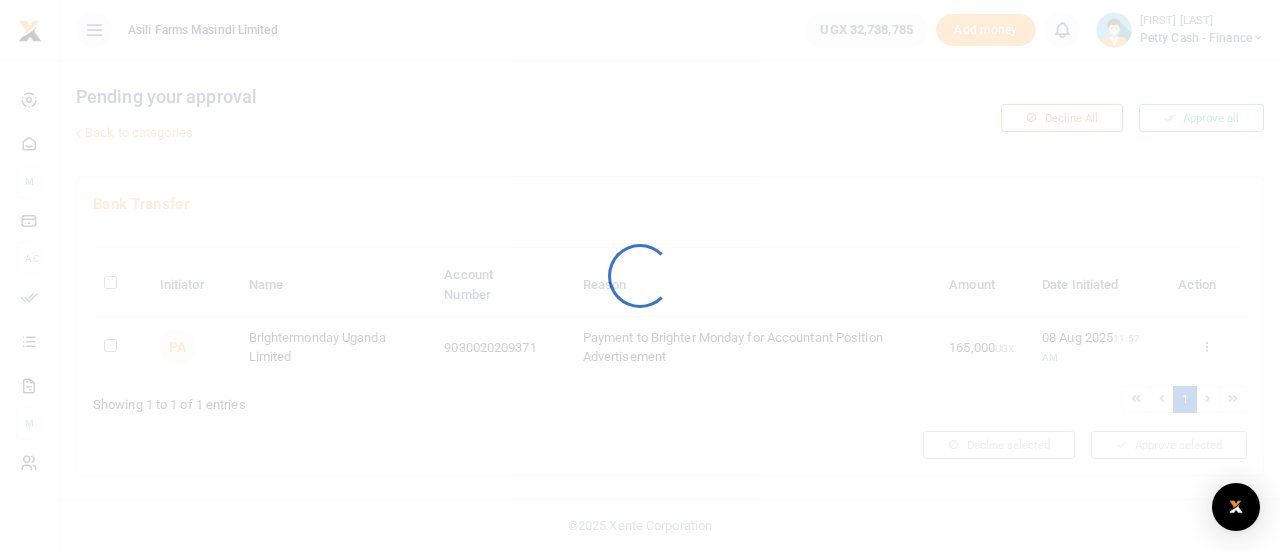 scroll, scrollTop: 0, scrollLeft: 0, axis: both 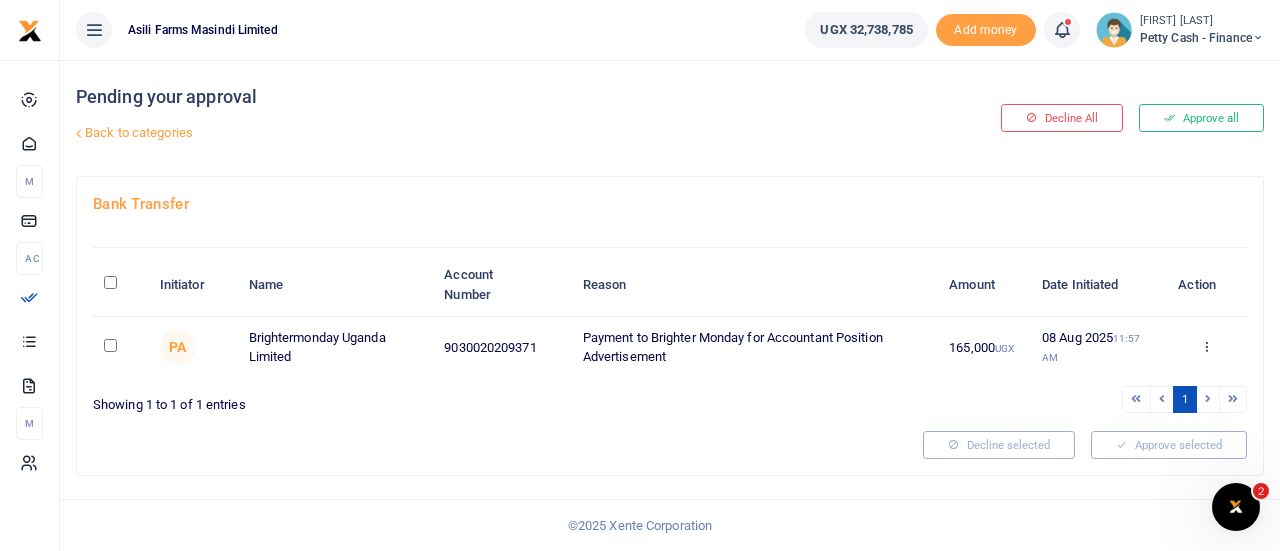 click at bounding box center (110, 345) 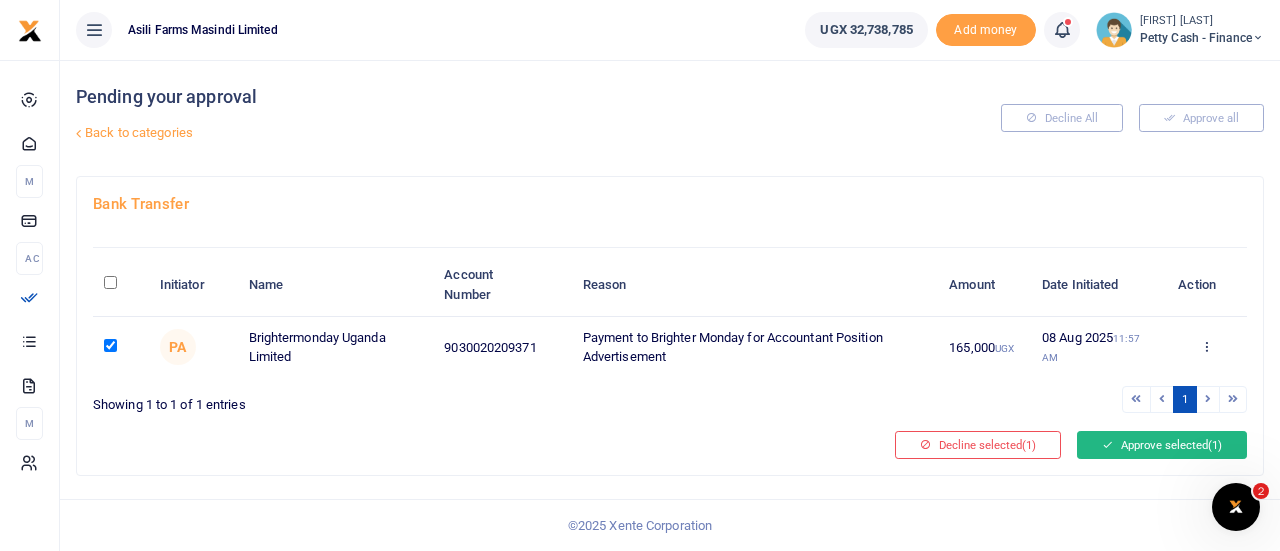 click on "Approve selected  (1)" at bounding box center [1162, 445] 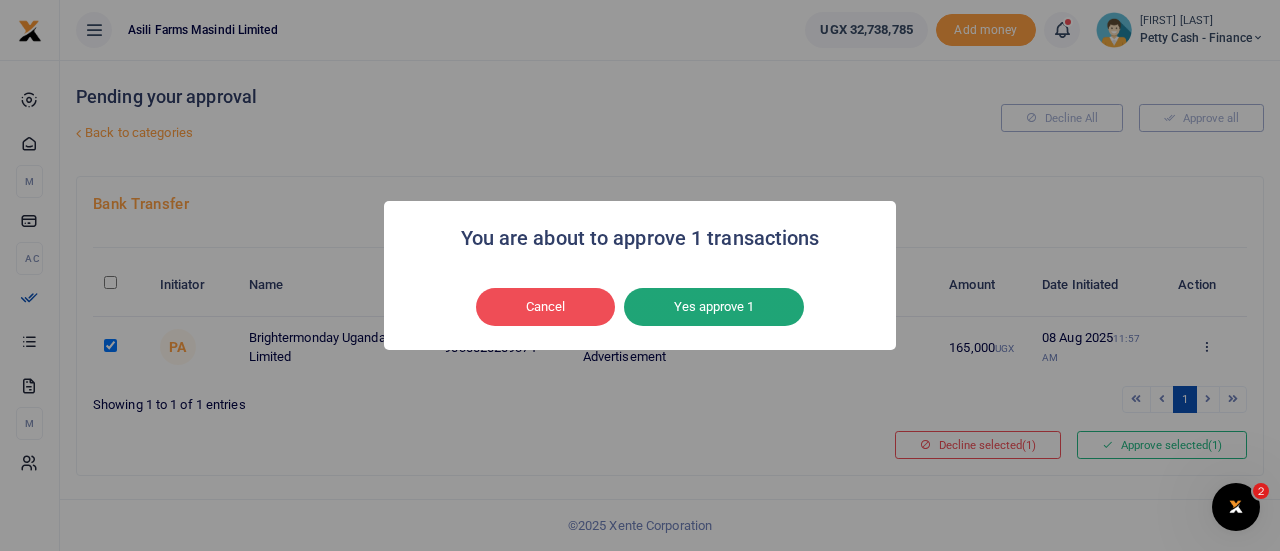 click on "Yes approve 1" at bounding box center (714, 307) 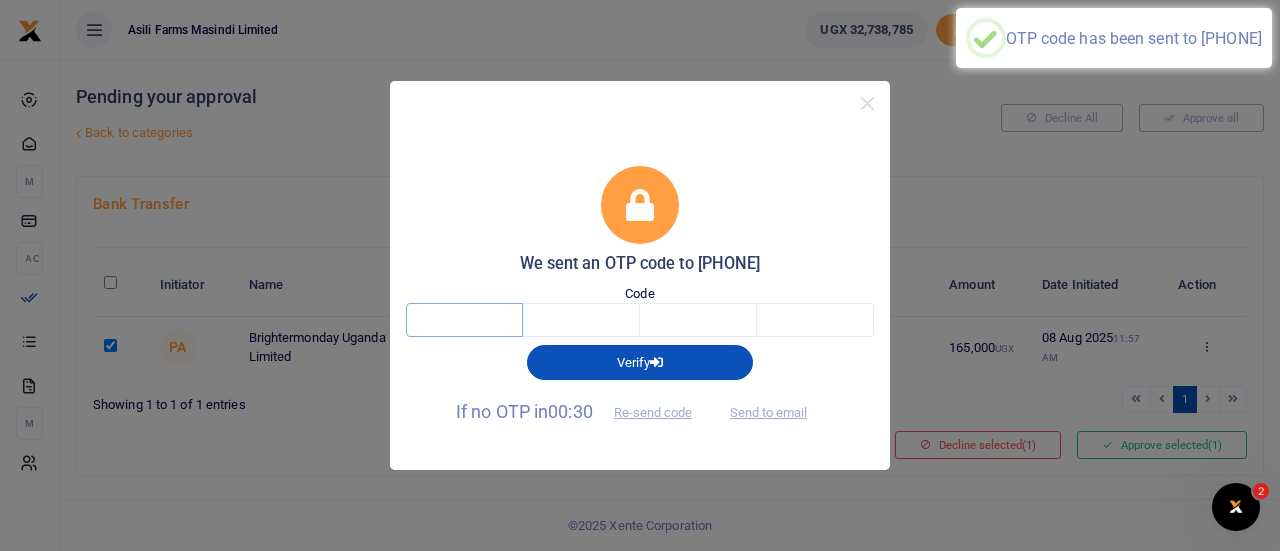 click at bounding box center [464, 320] 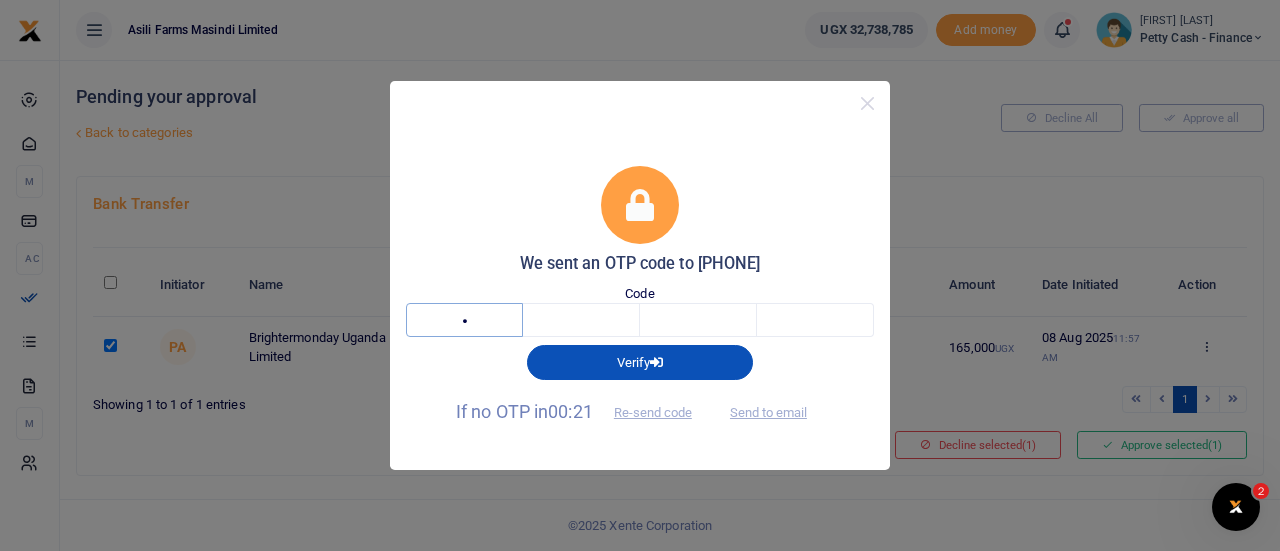 type on "8" 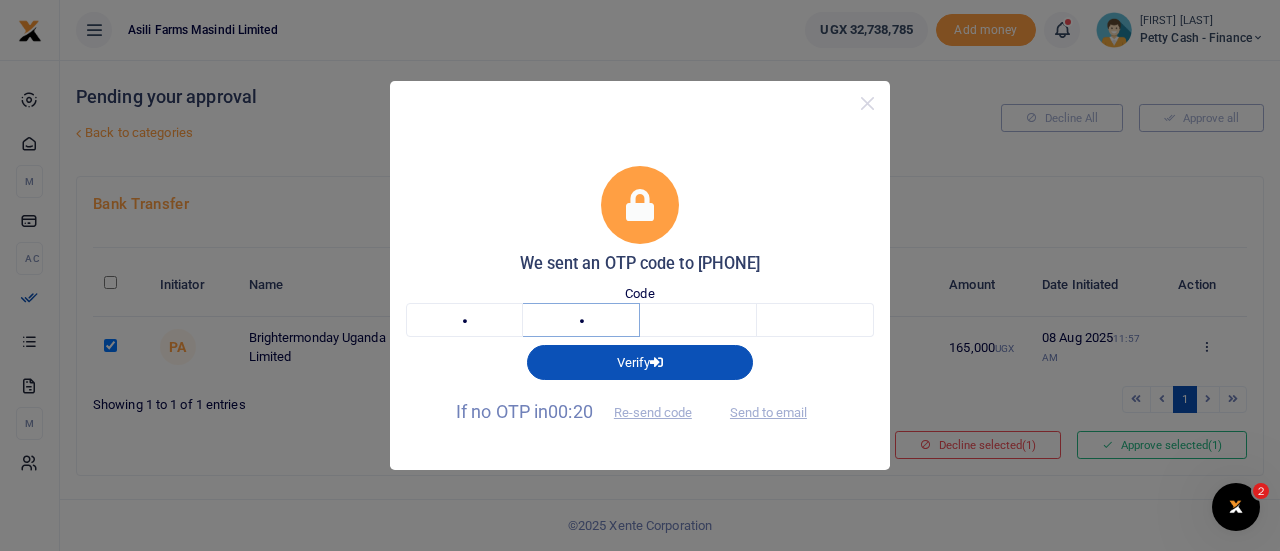 type on "5" 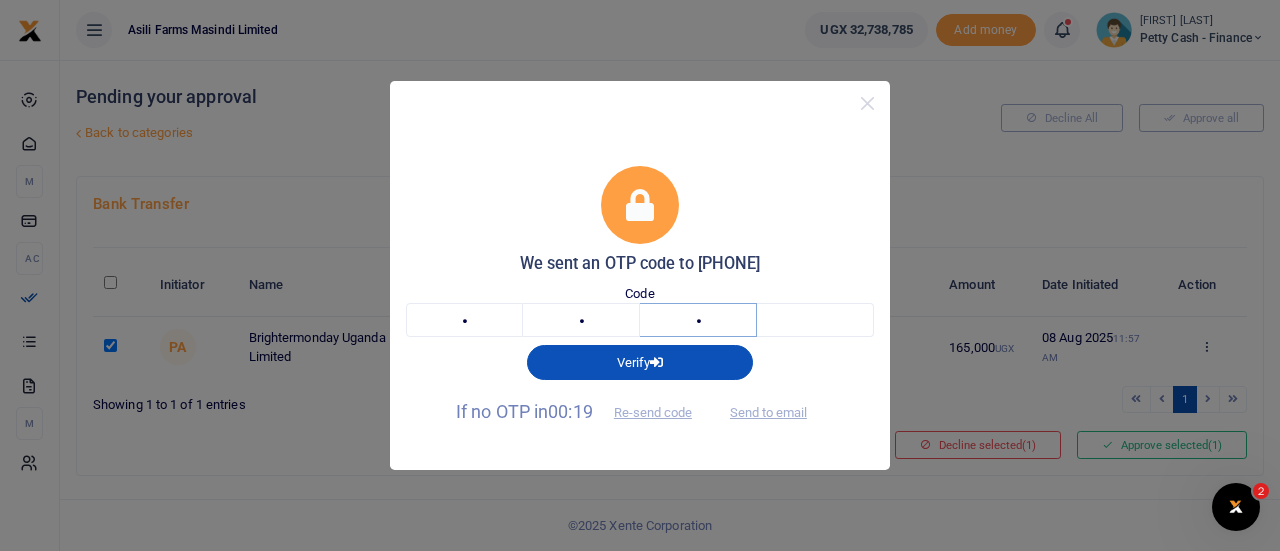type on "8" 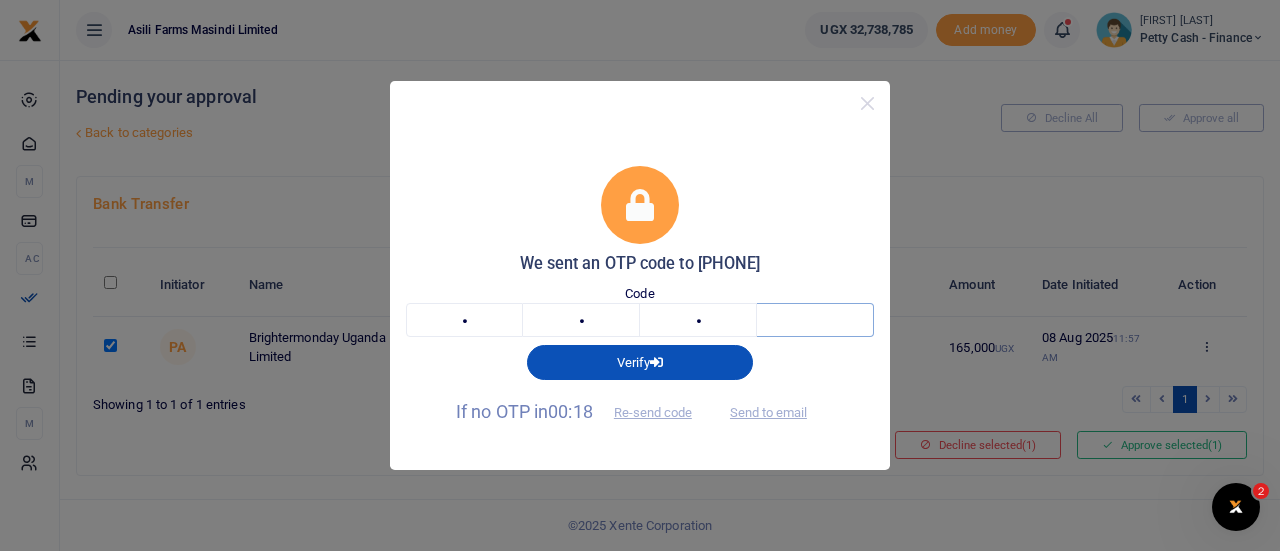 type on "1" 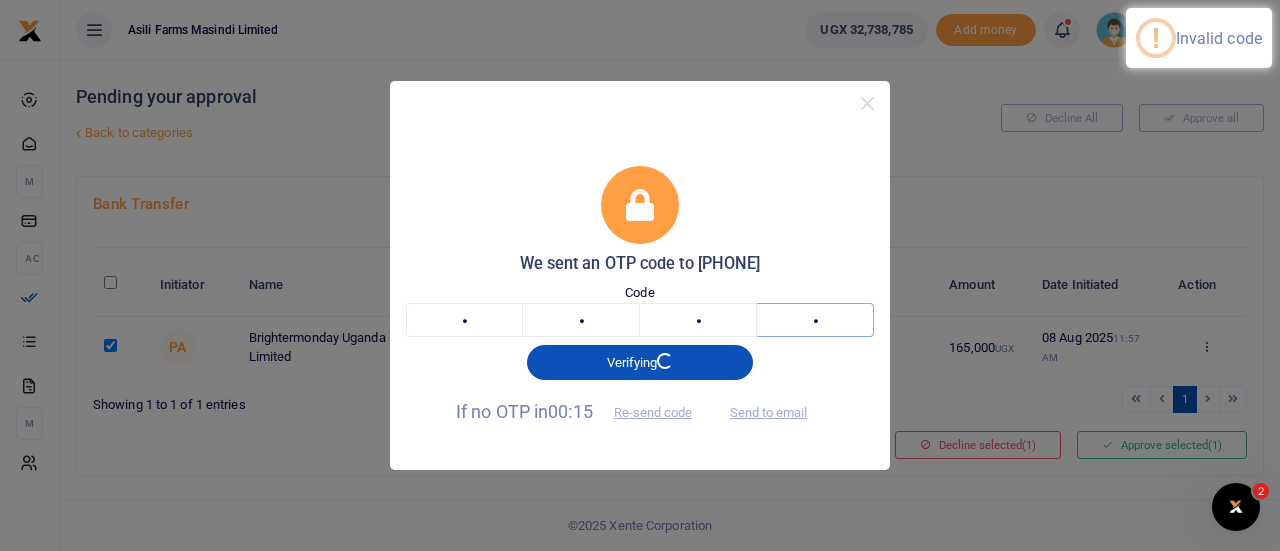 type 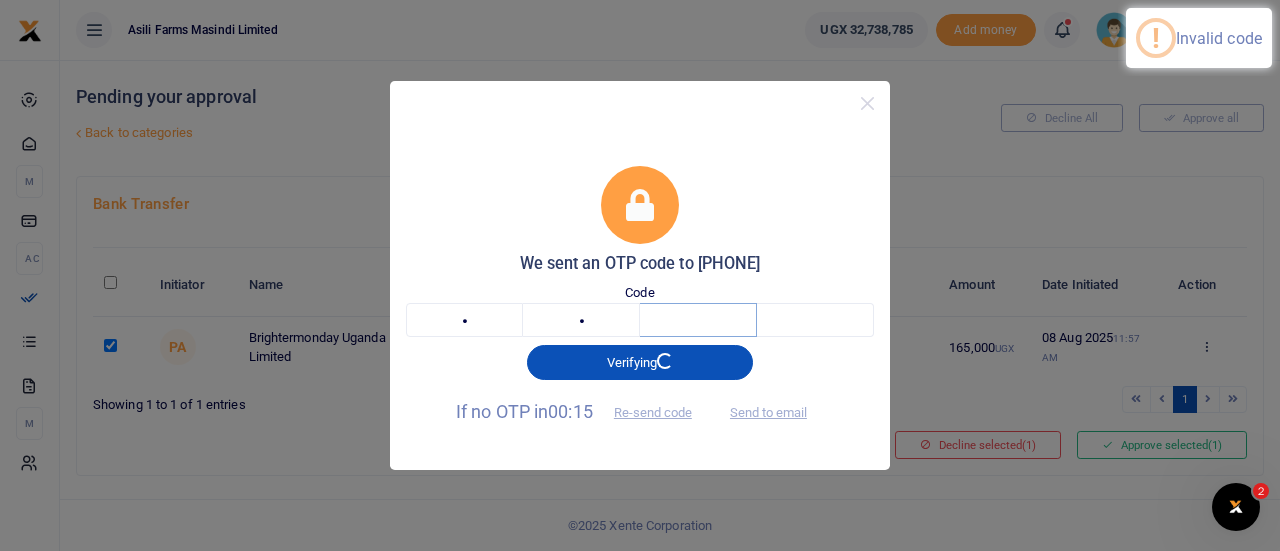 type 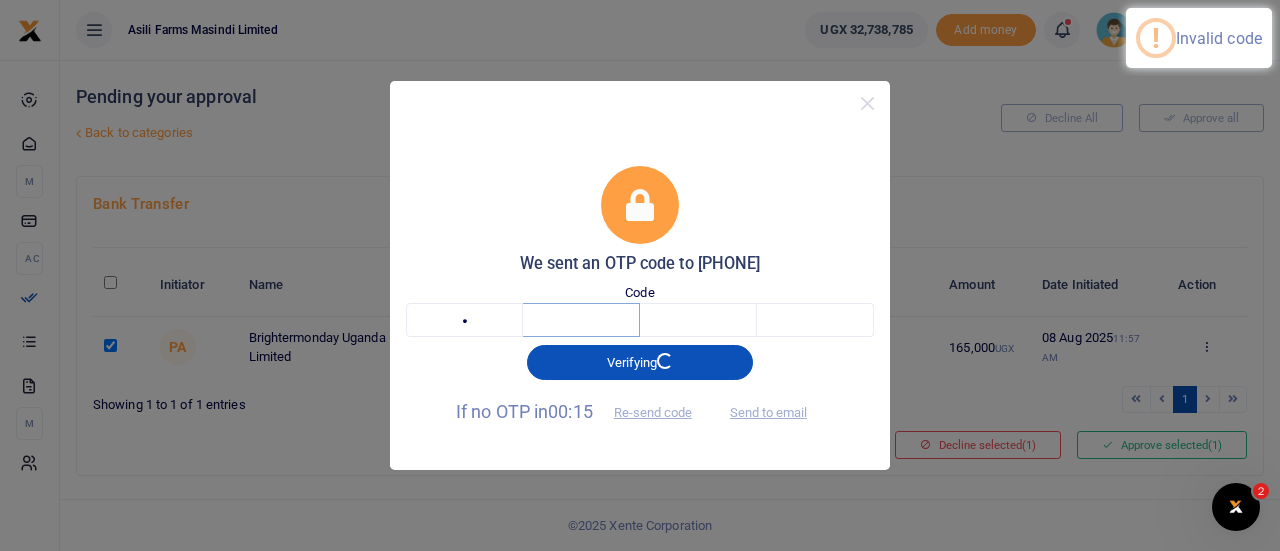 type 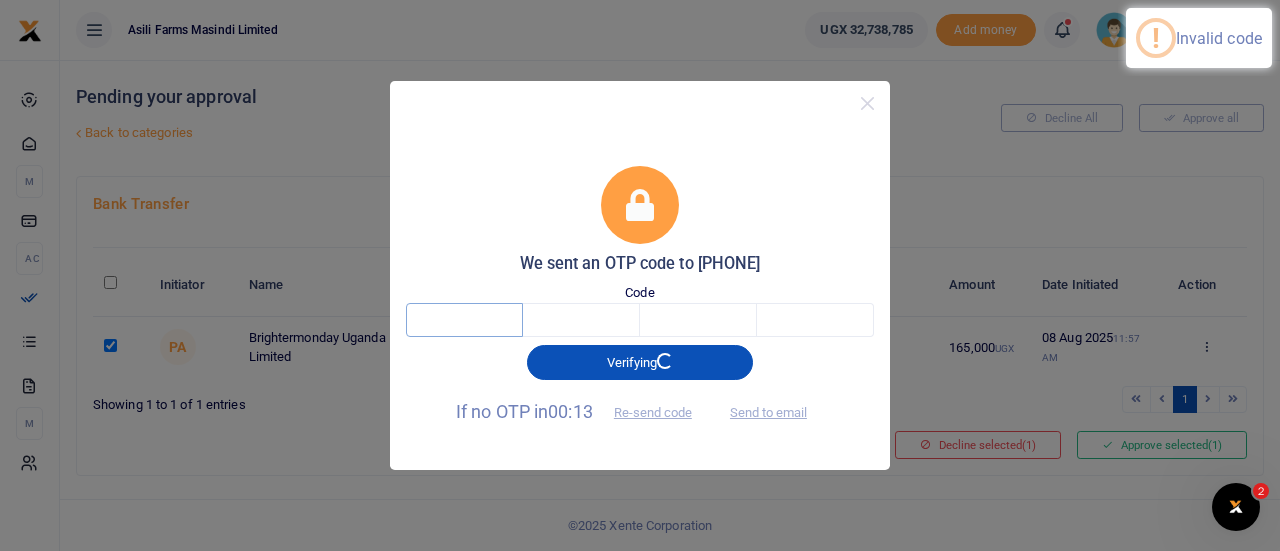 type on "8" 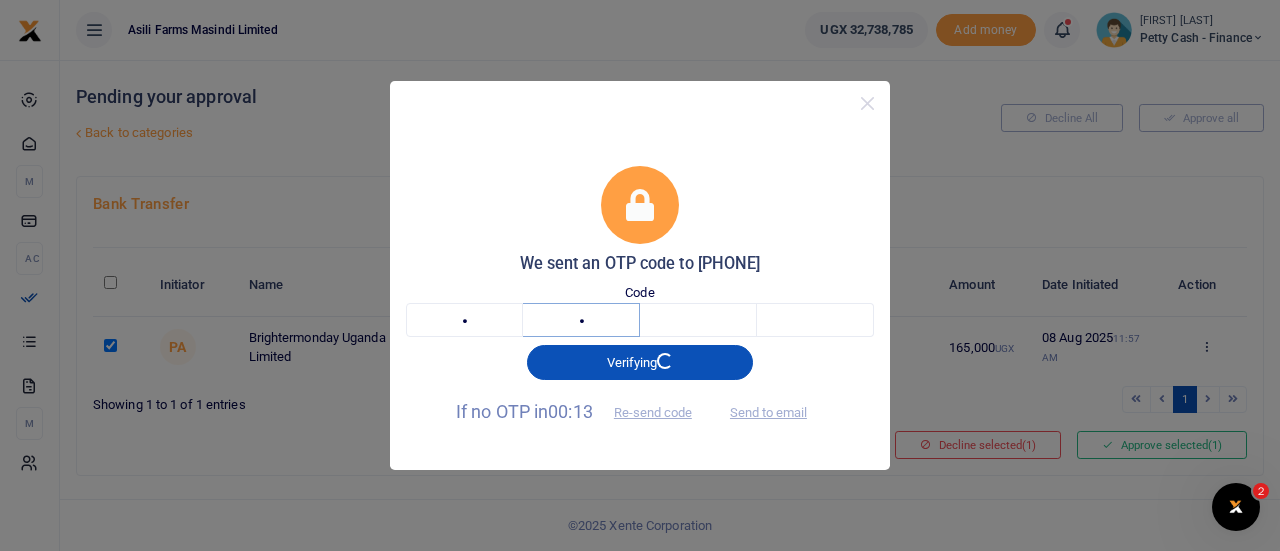 type on "5" 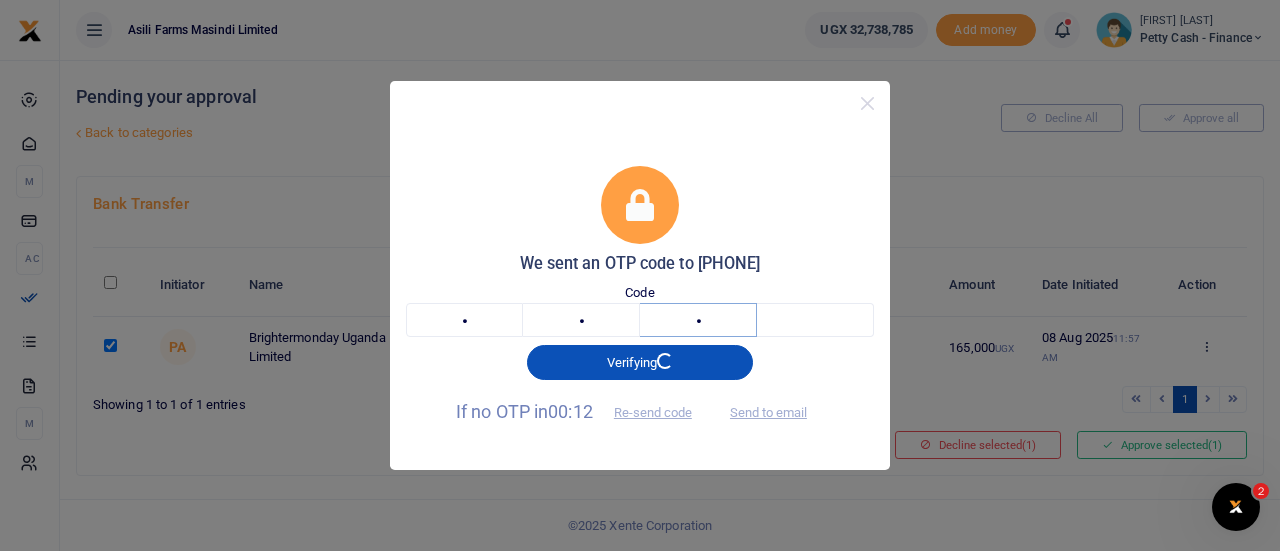 type on "1" 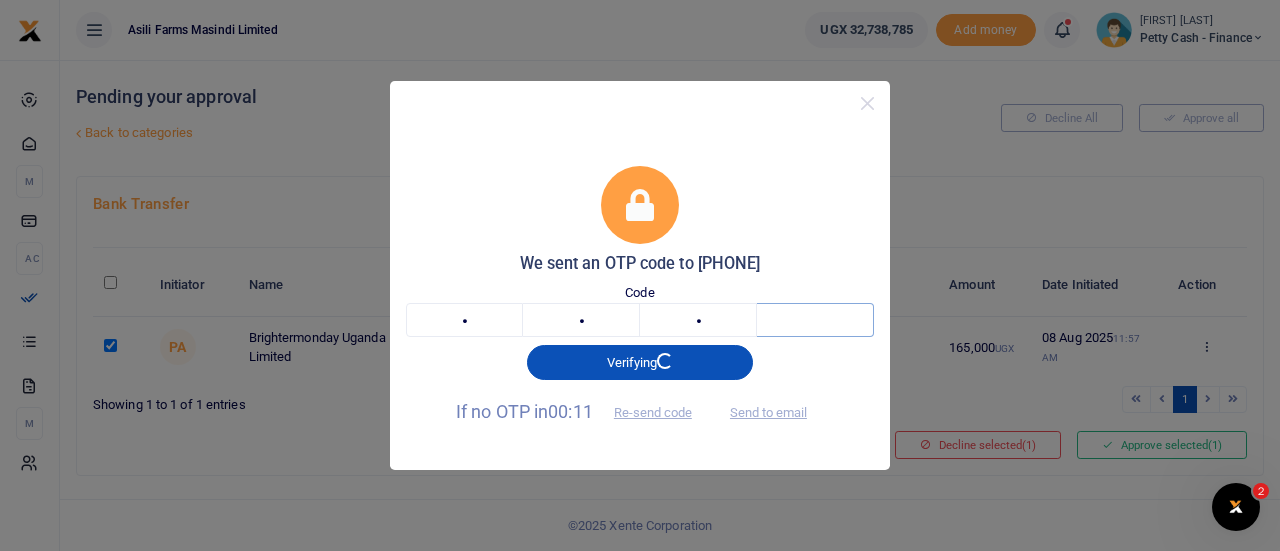 type on "8" 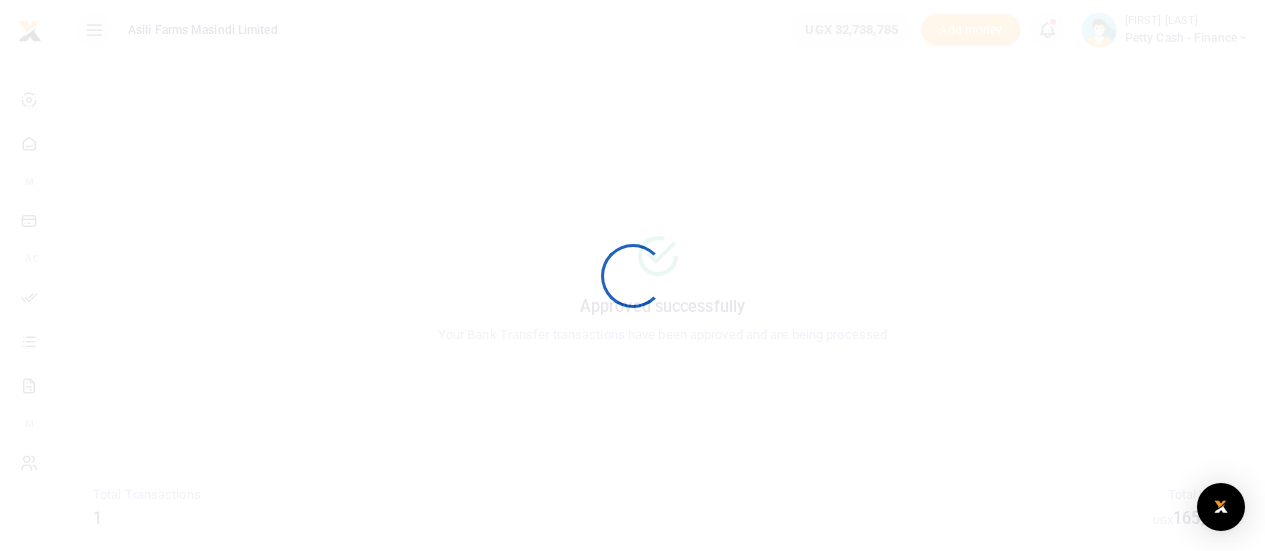 scroll, scrollTop: 0, scrollLeft: 0, axis: both 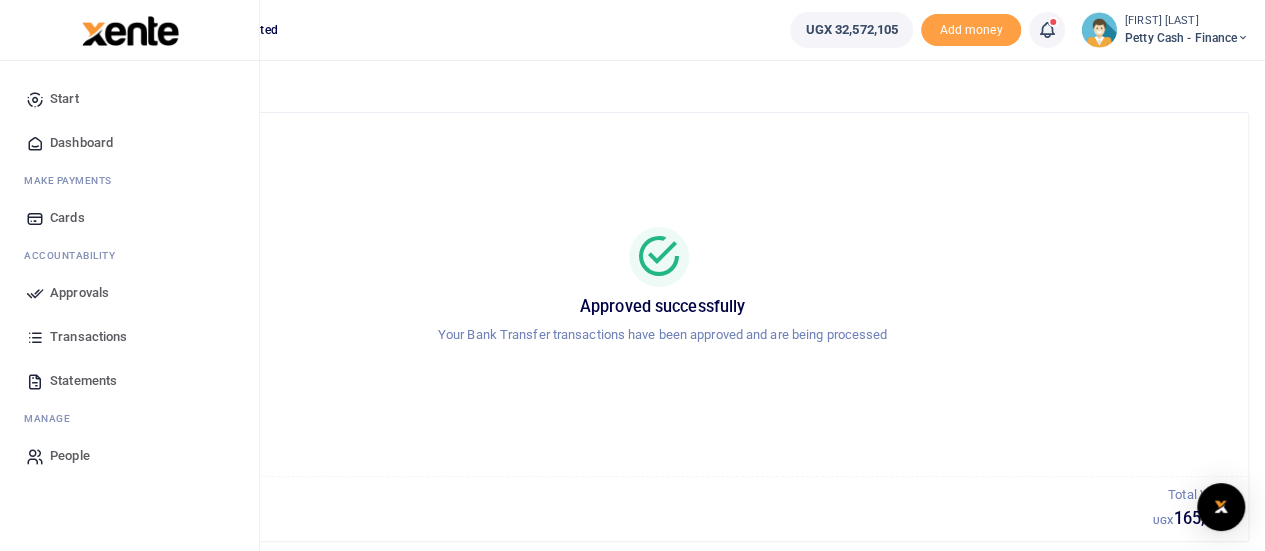 click at bounding box center (35, 293) 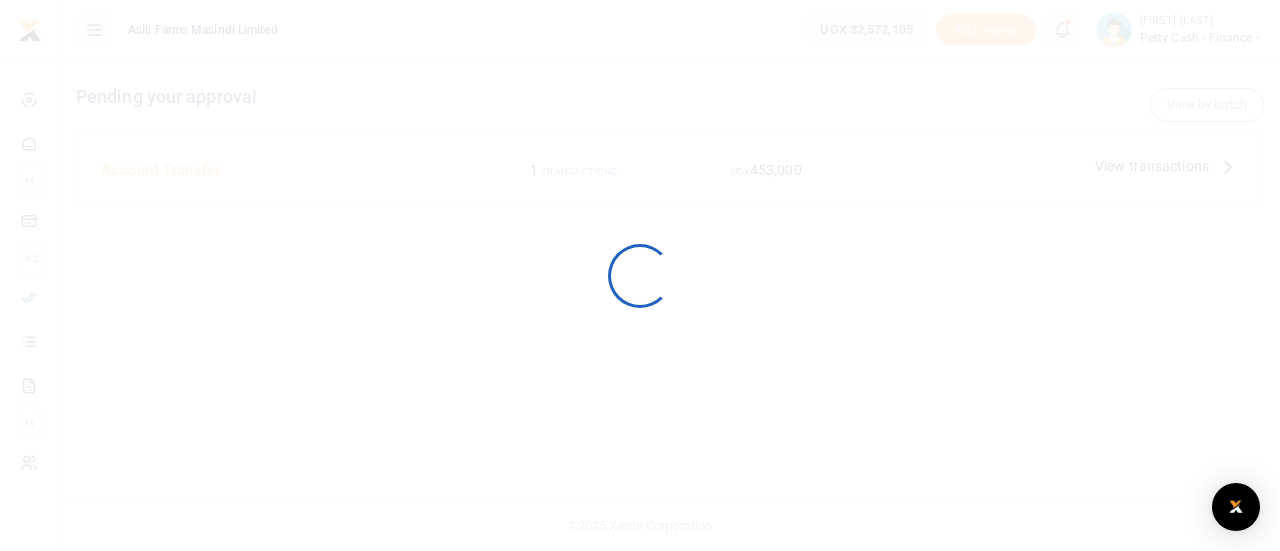 scroll, scrollTop: 0, scrollLeft: 0, axis: both 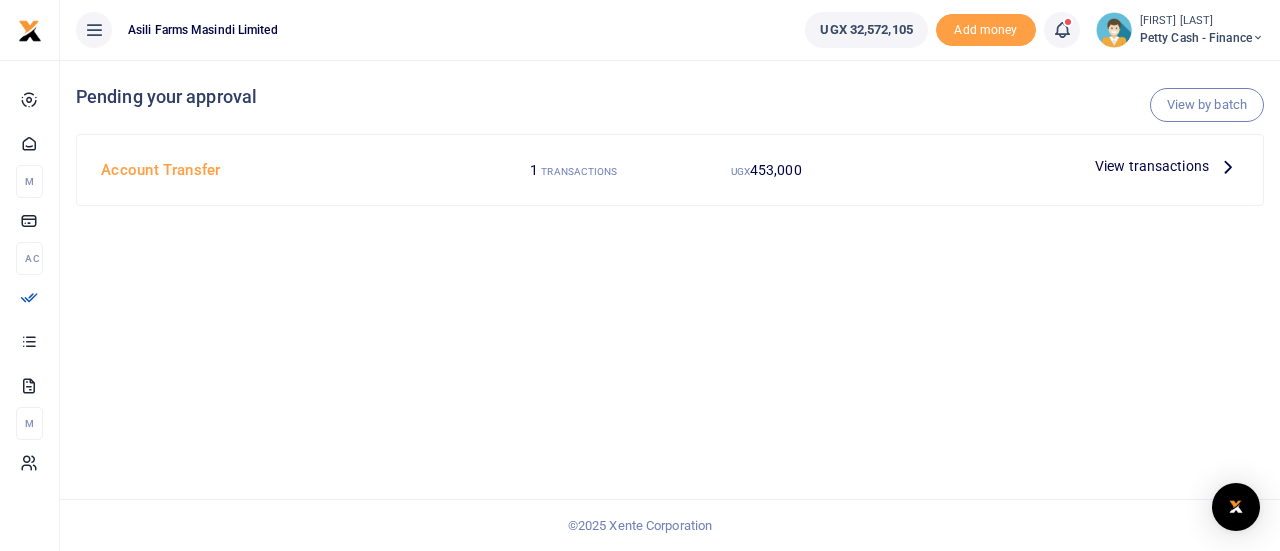 click on "View transactions" at bounding box center [1152, 166] 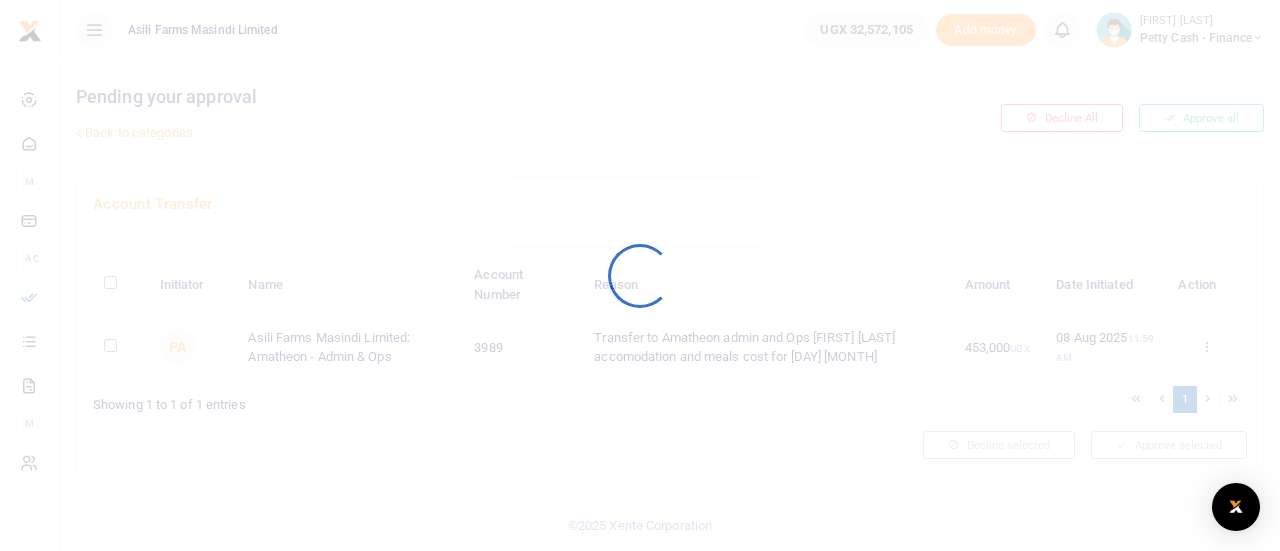 scroll, scrollTop: 0, scrollLeft: 0, axis: both 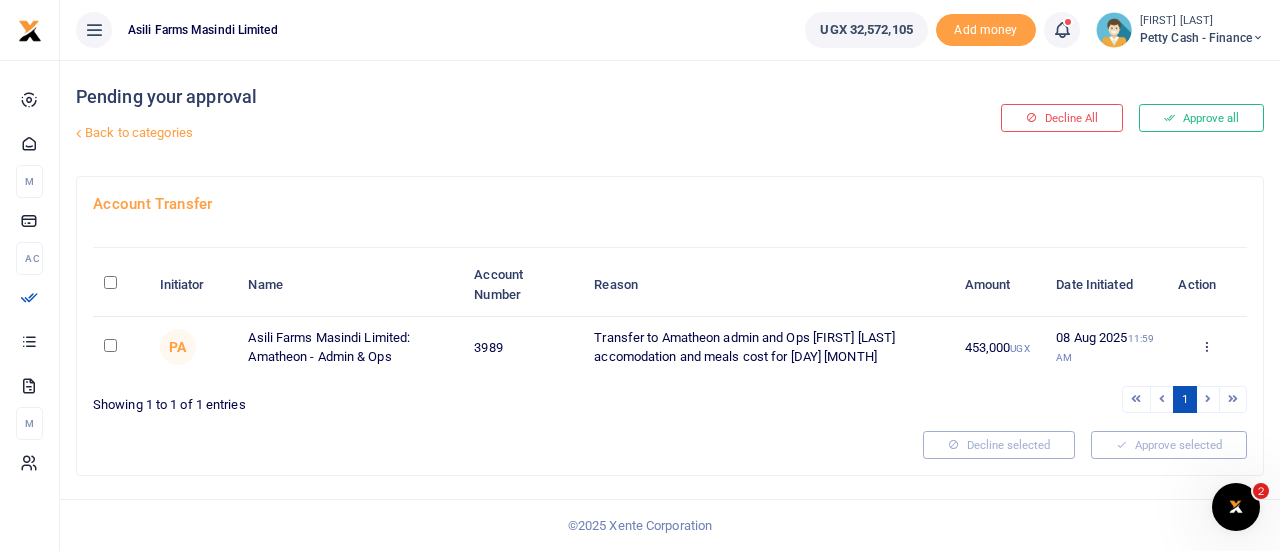 click on "Approve
Decline
Details" at bounding box center [1206, 348] 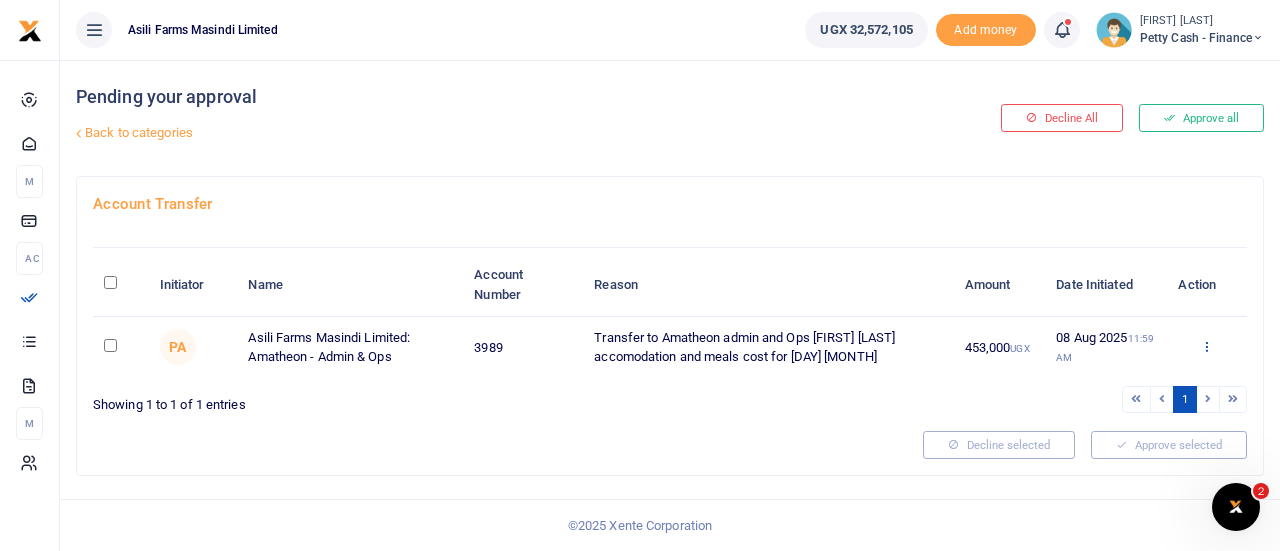 click at bounding box center (1206, 346) 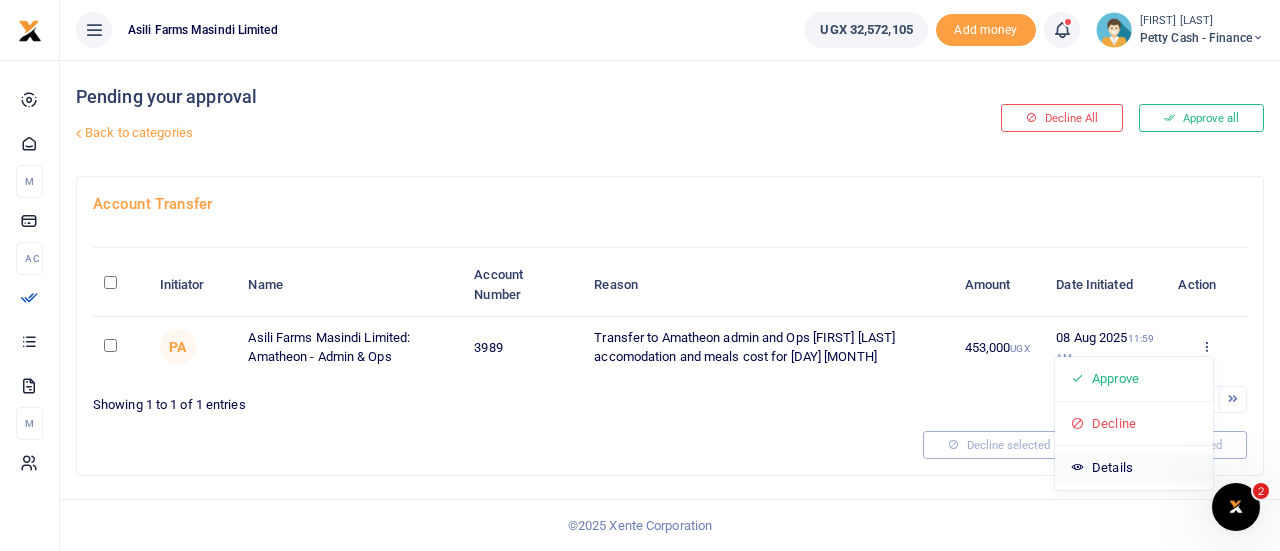 click on "Details" at bounding box center (1134, 468) 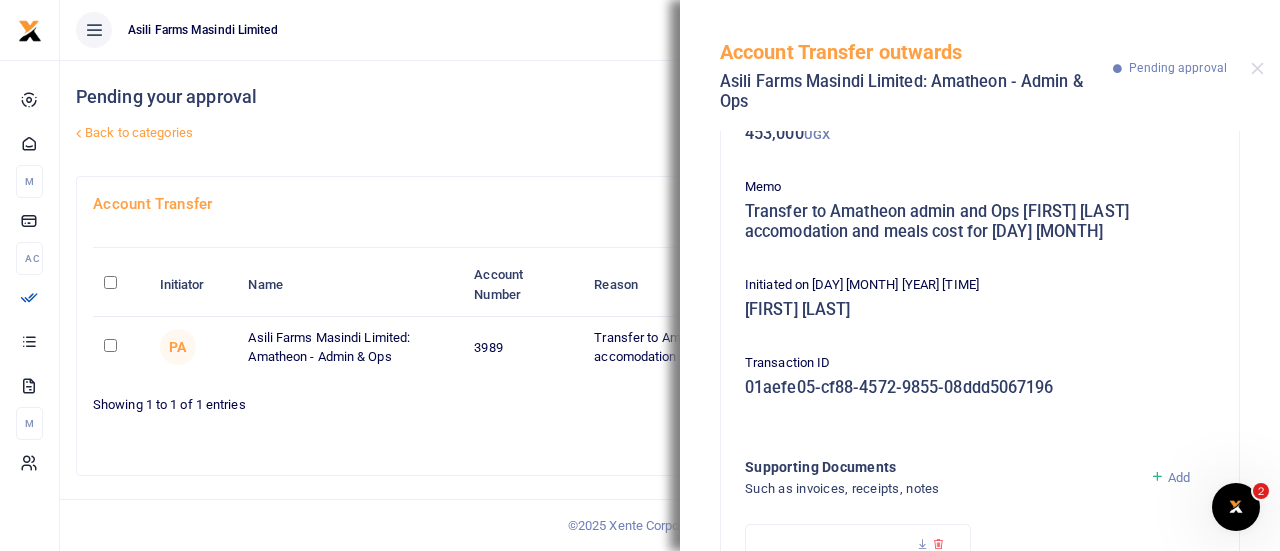 scroll, scrollTop: 331, scrollLeft: 0, axis: vertical 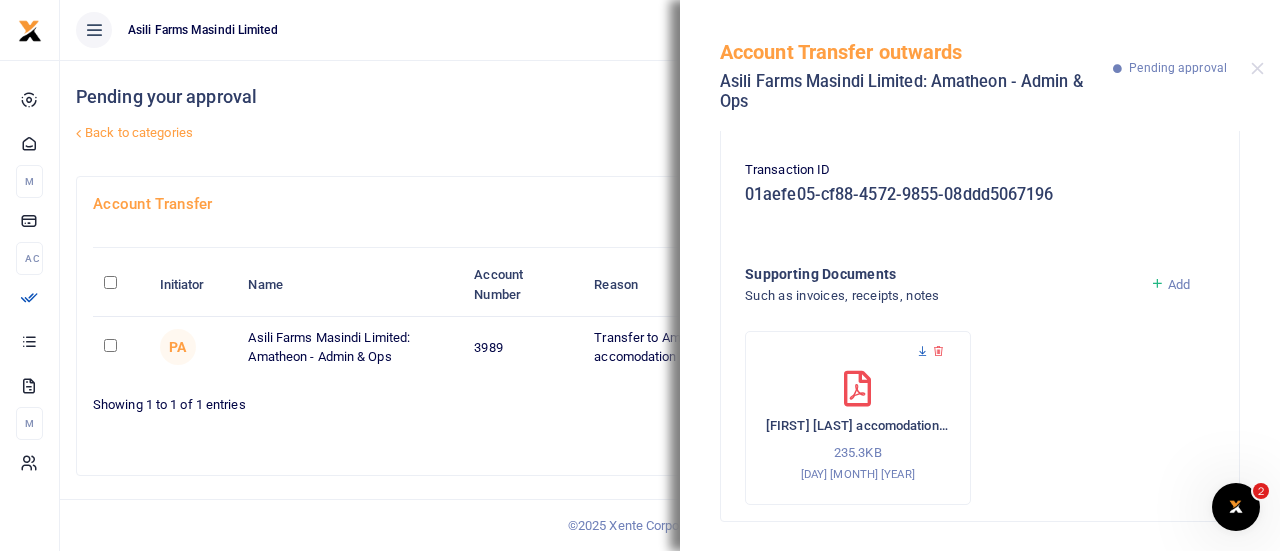 click at bounding box center (922, 351) 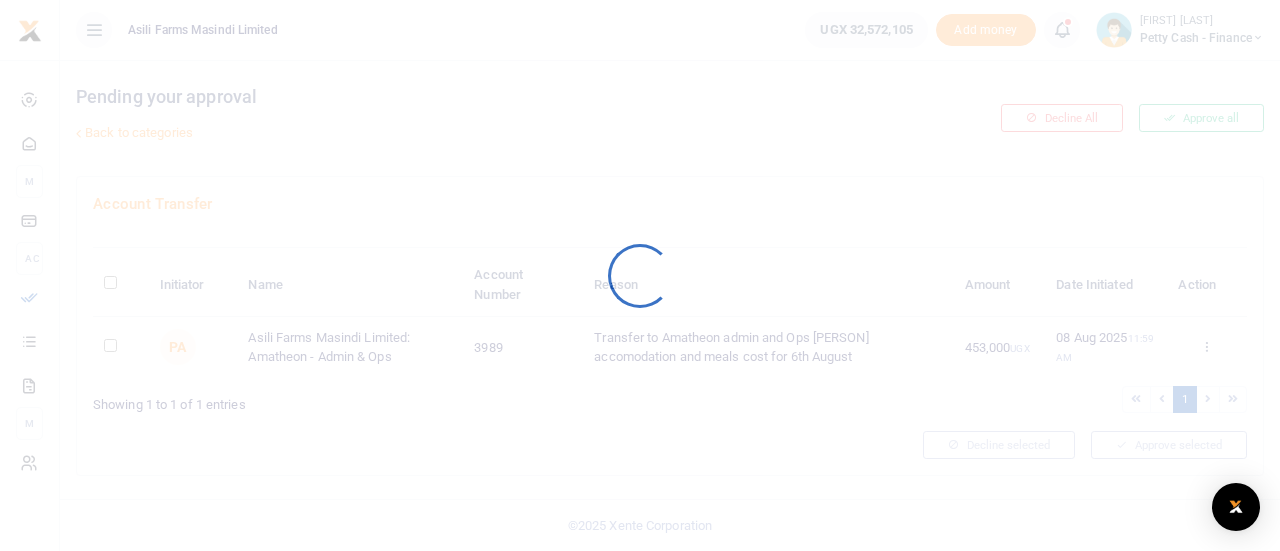 scroll, scrollTop: 0, scrollLeft: 0, axis: both 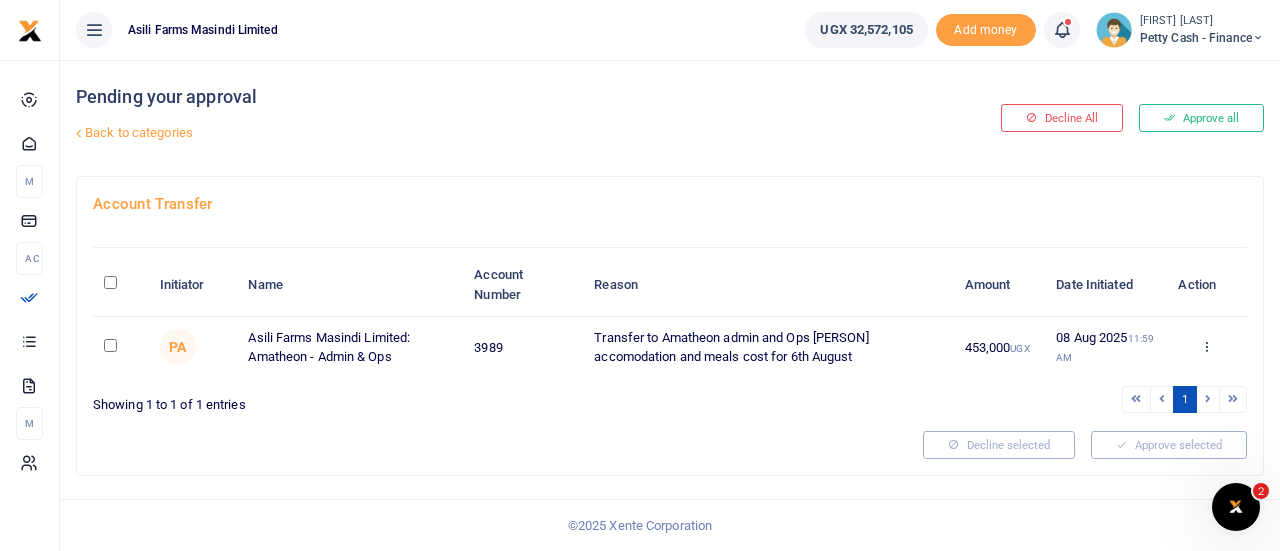 click at bounding box center [110, 345] 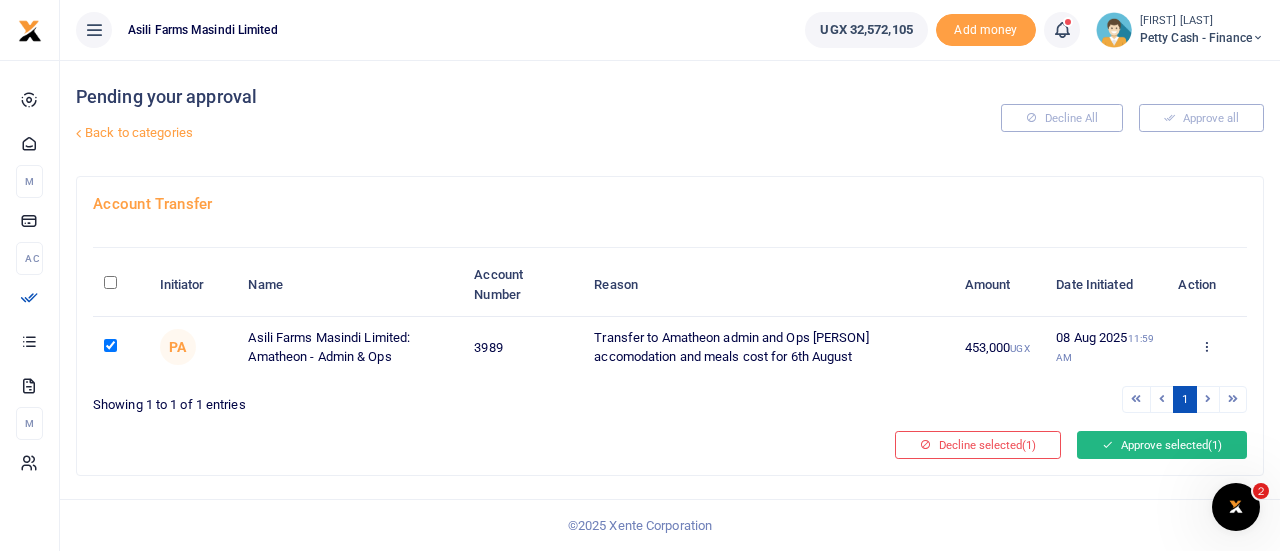 click on "Approve selected  (1)" at bounding box center [1162, 445] 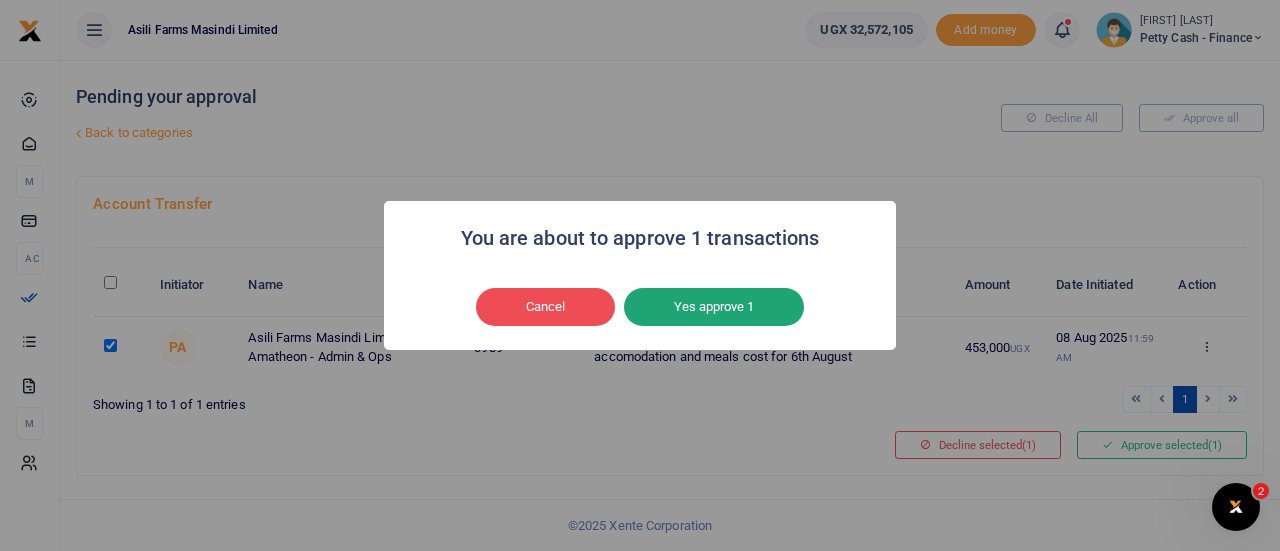 click on "Yes approve 1" at bounding box center [714, 307] 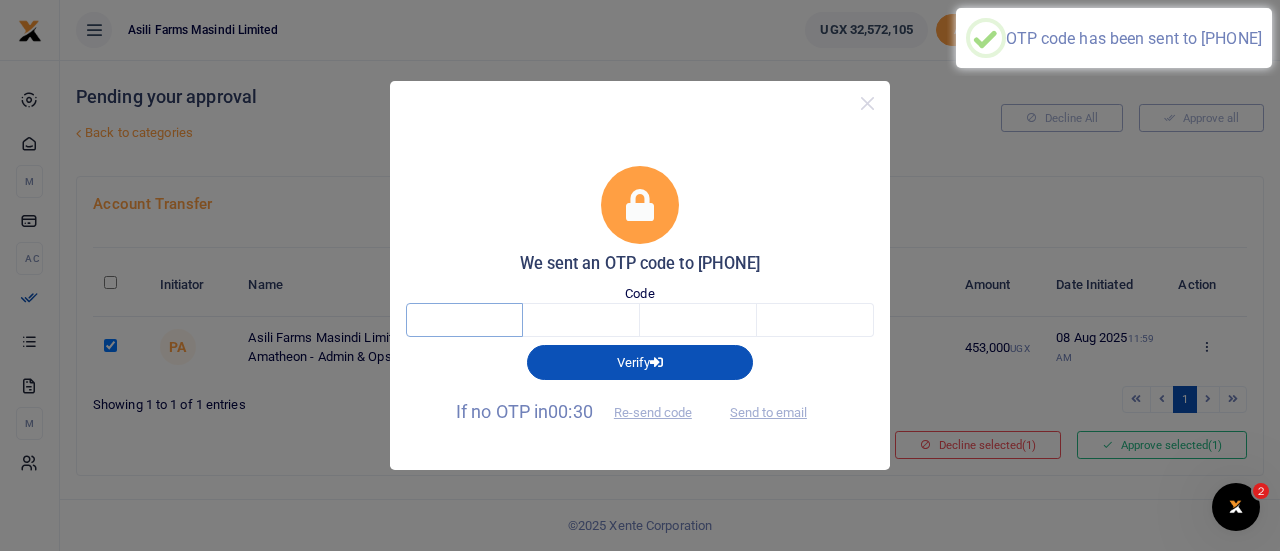 click at bounding box center (464, 320) 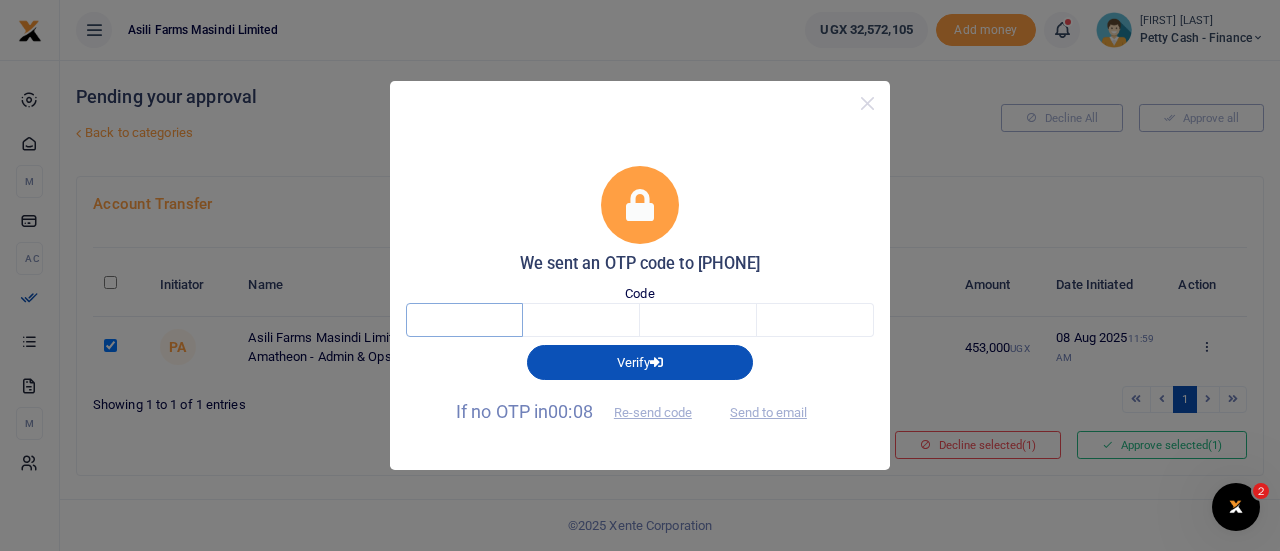 click at bounding box center (464, 320) 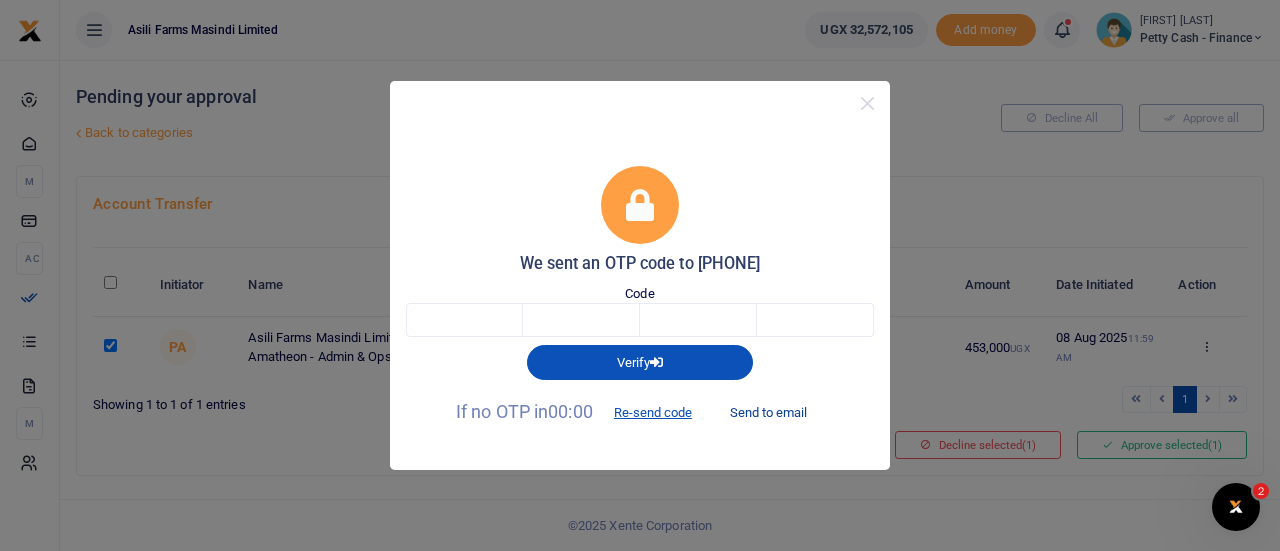 click on "Send to email" at bounding box center (768, 413) 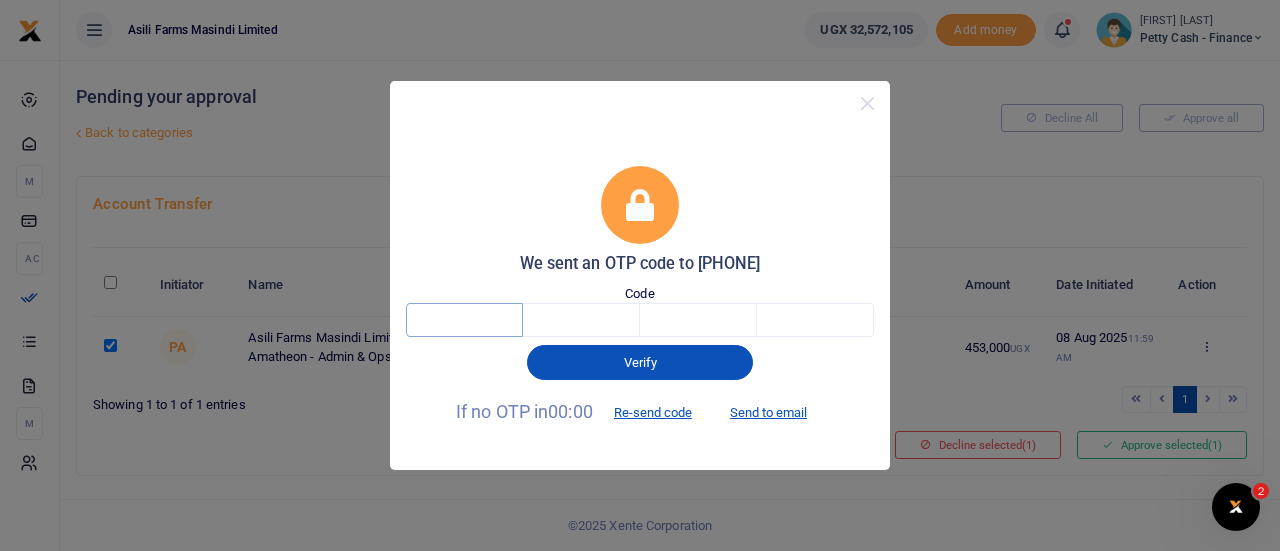 click at bounding box center [464, 320] 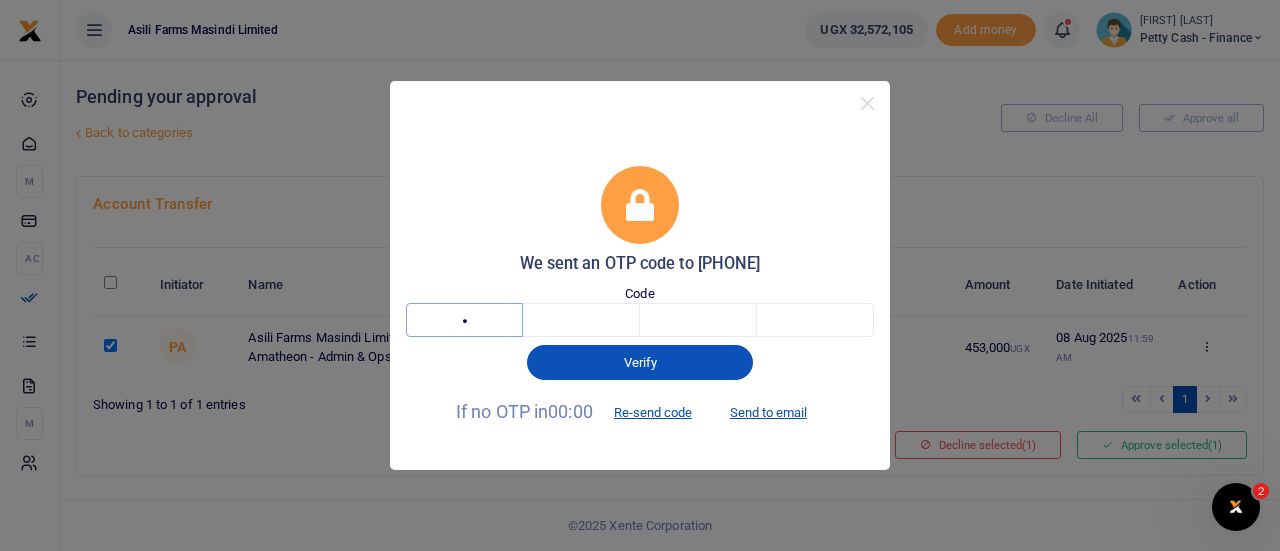 type on "9" 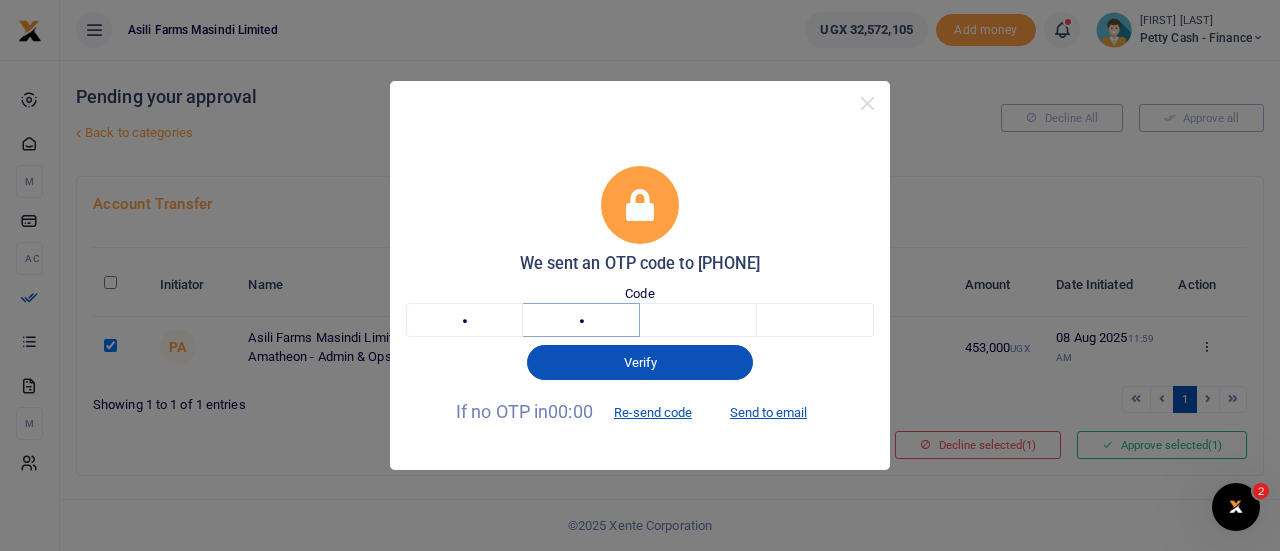 type on "0" 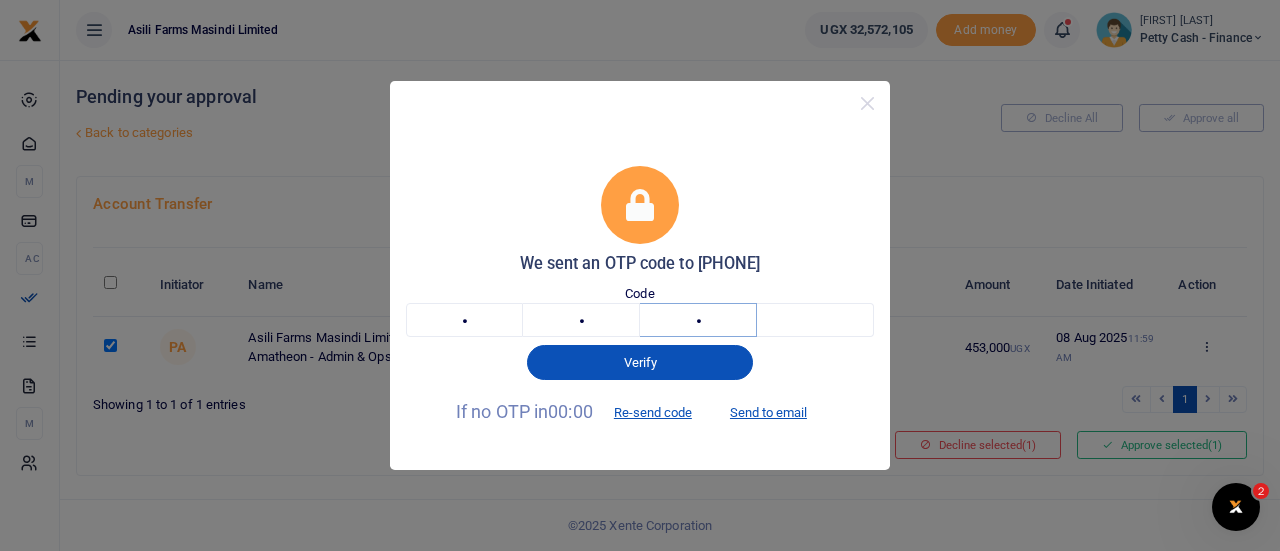 type on "7" 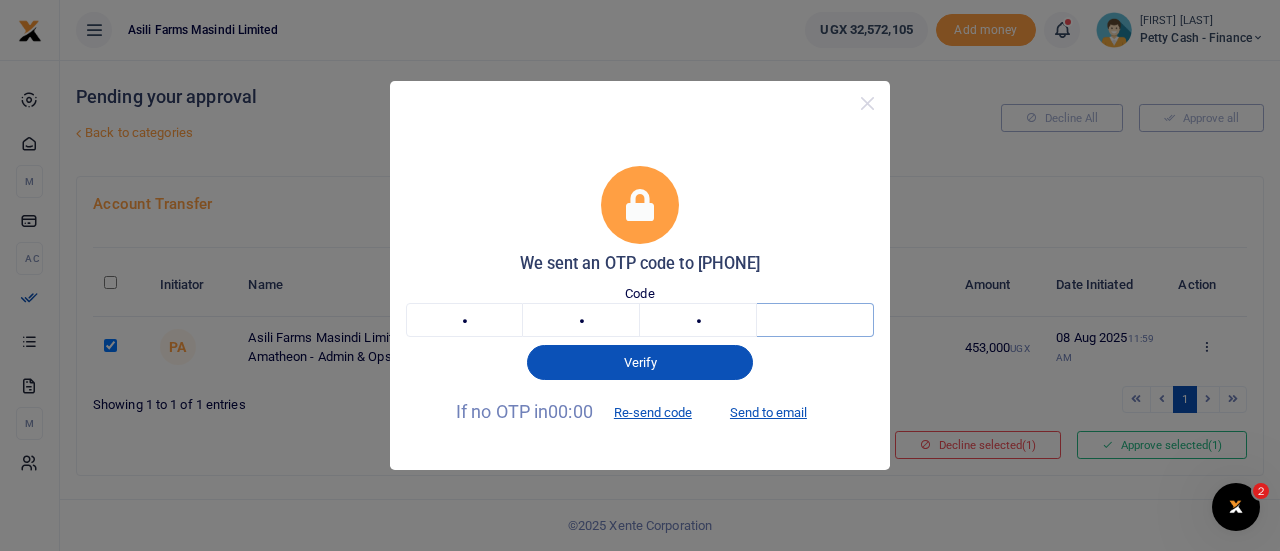 type on "7" 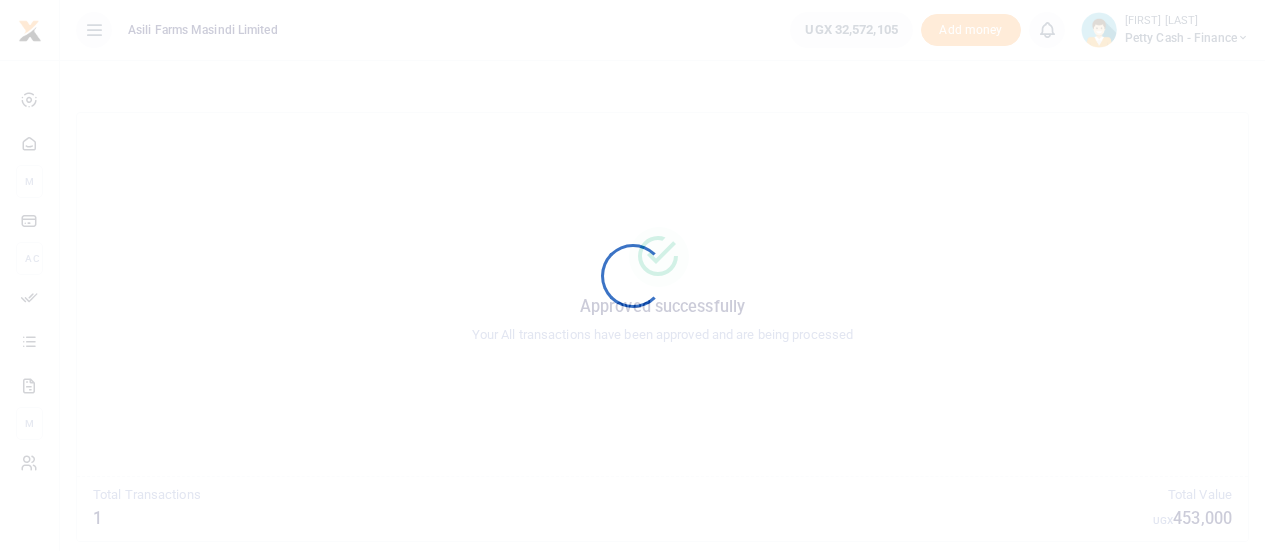 scroll, scrollTop: 0, scrollLeft: 0, axis: both 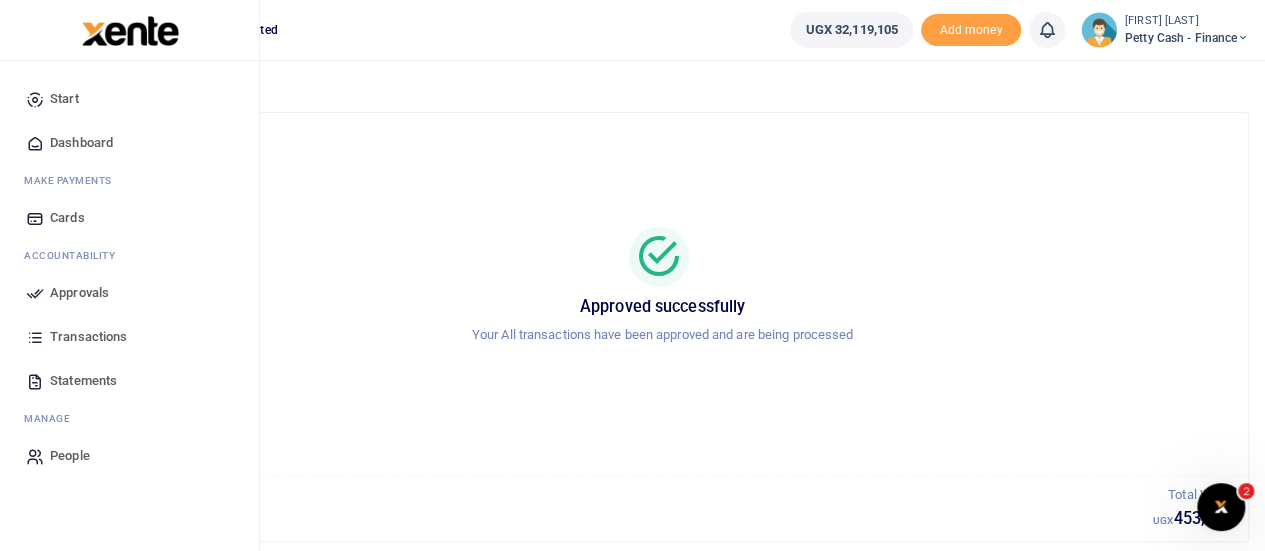 click on "Approvals" at bounding box center [79, 293] 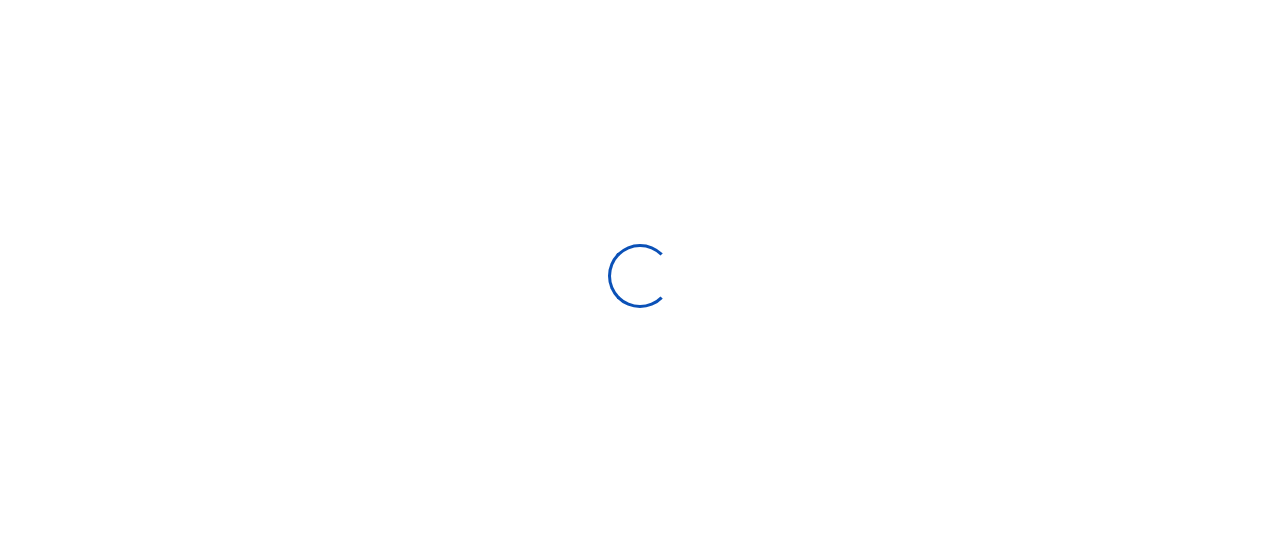 scroll, scrollTop: 0, scrollLeft: 0, axis: both 